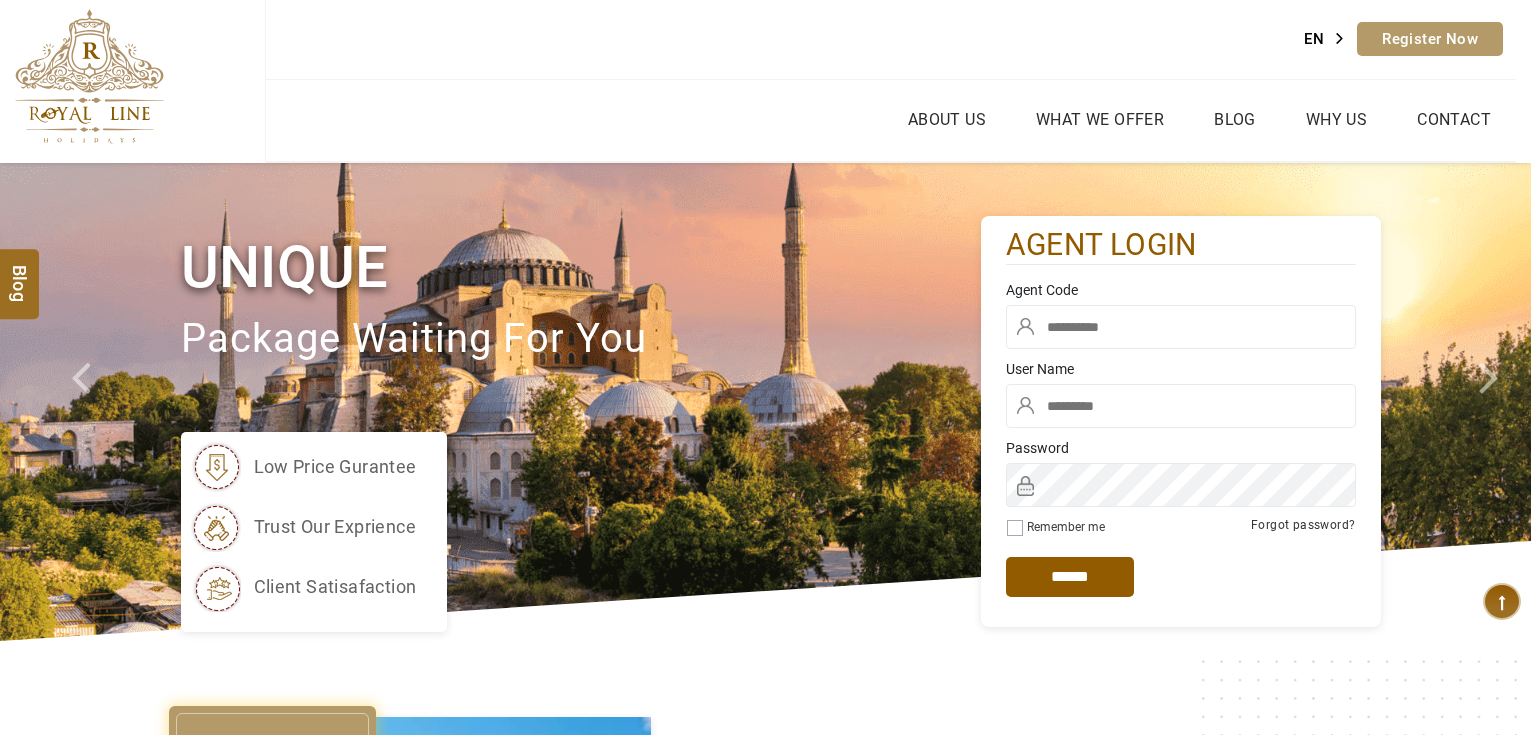 scroll, scrollTop: 0, scrollLeft: 0, axis: both 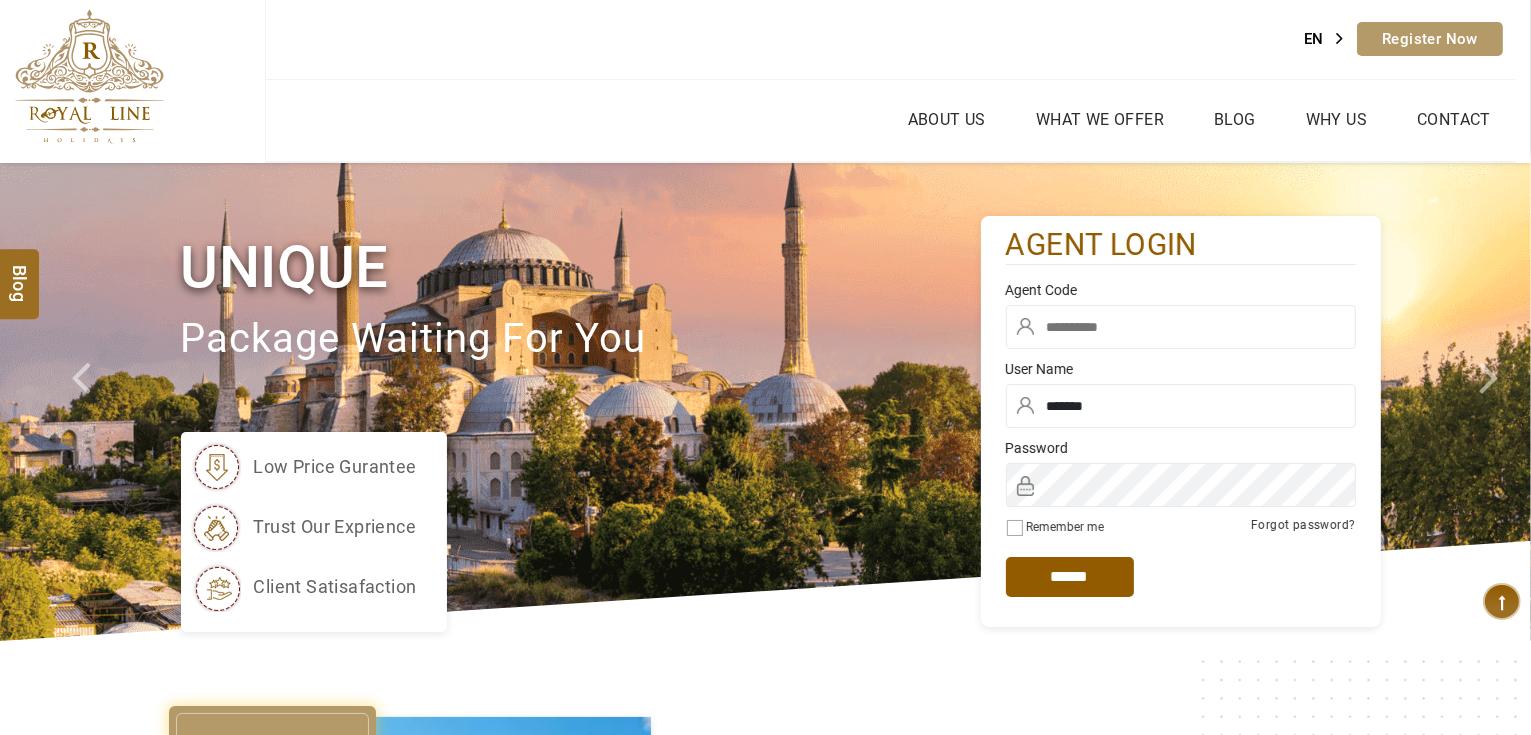 click at bounding box center [1181, 327] 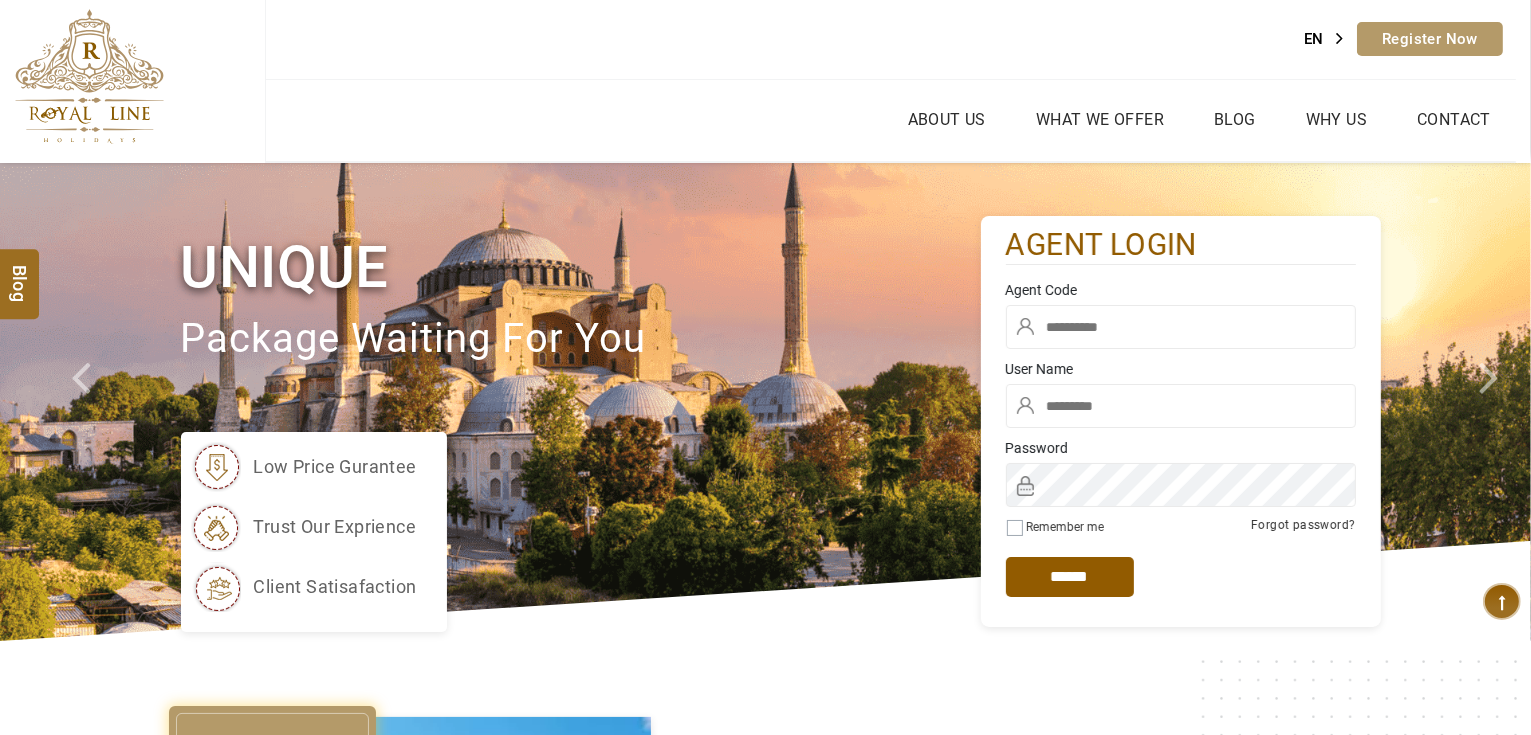 type on "*******" 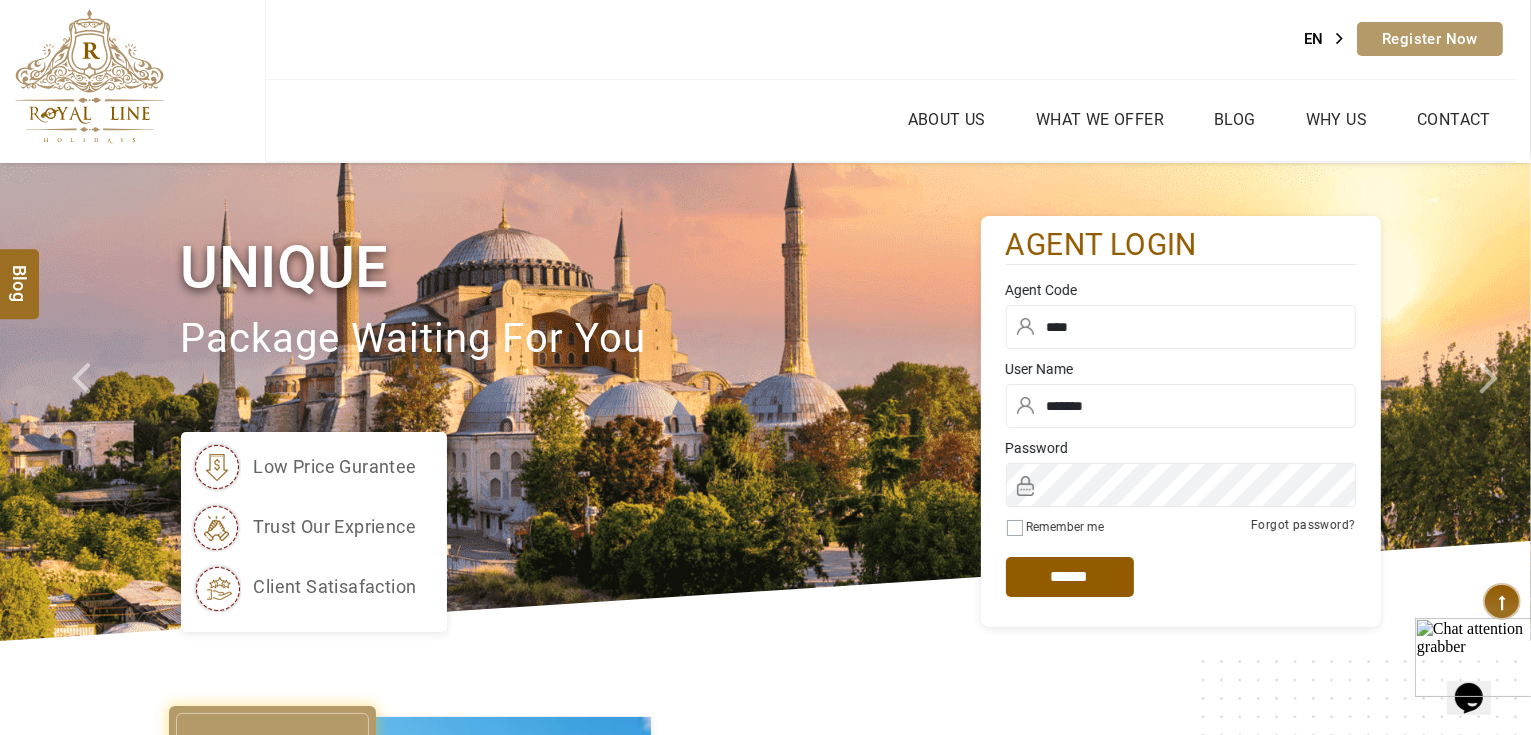 scroll, scrollTop: 0, scrollLeft: 0, axis: both 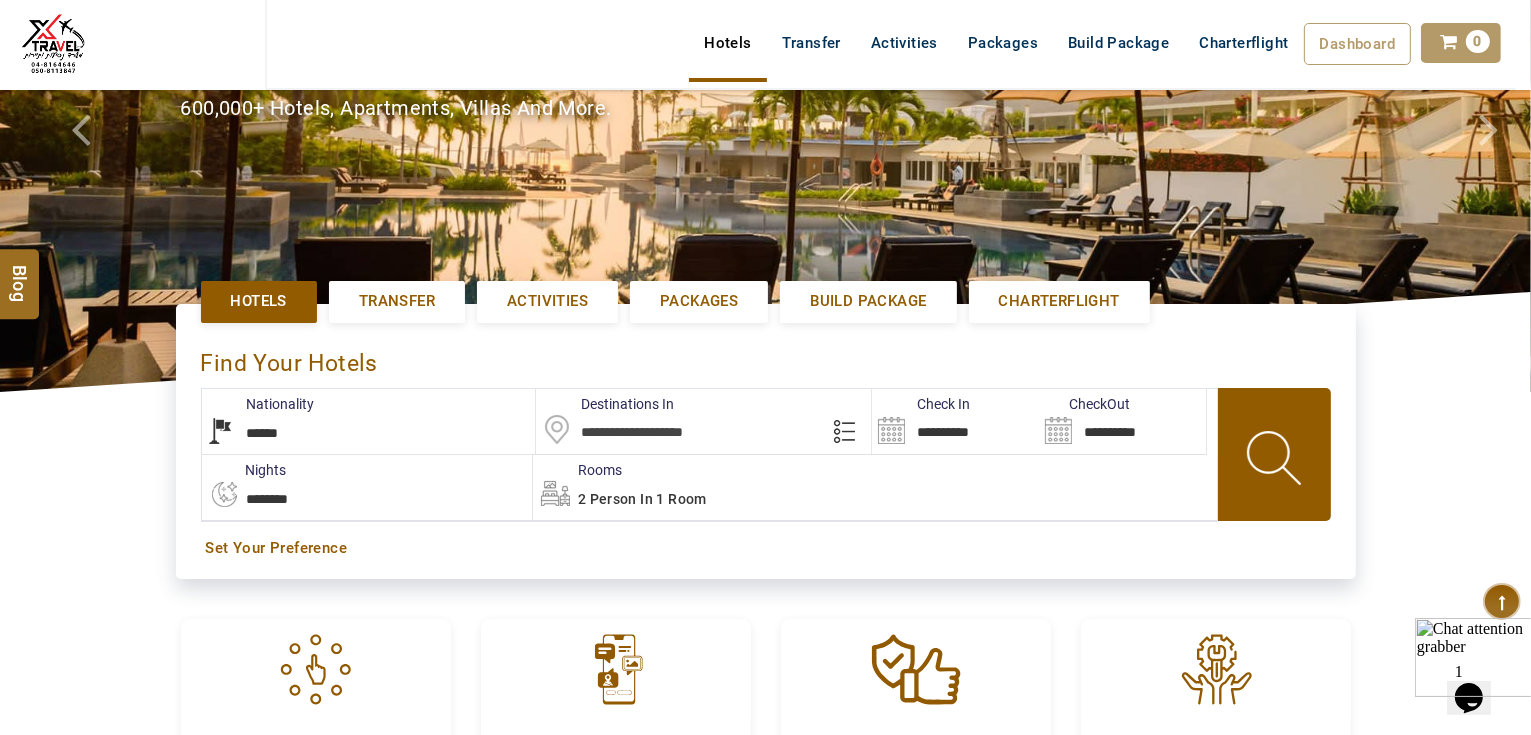 click at bounding box center [703, 421] 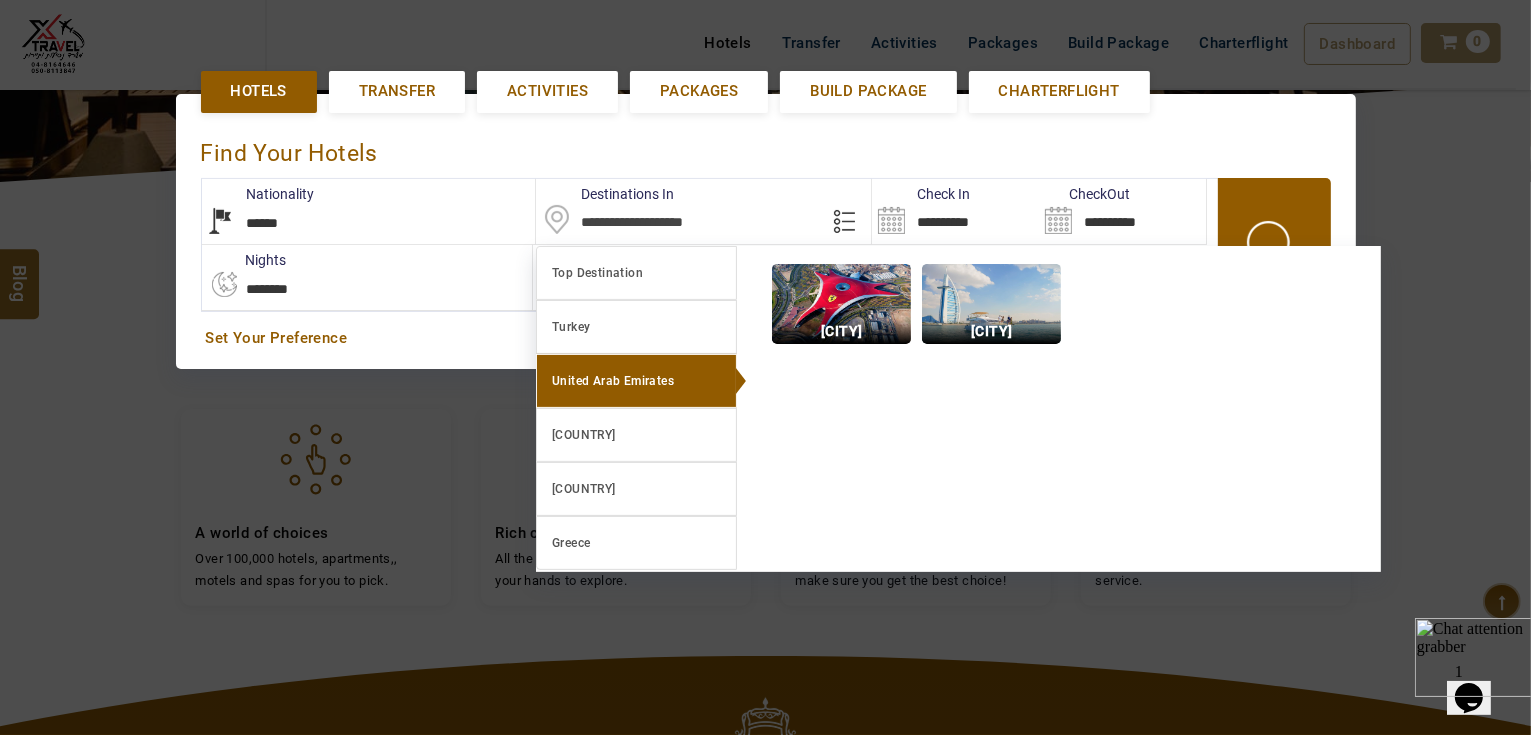 scroll, scrollTop: 452, scrollLeft: 0, axis: vertical 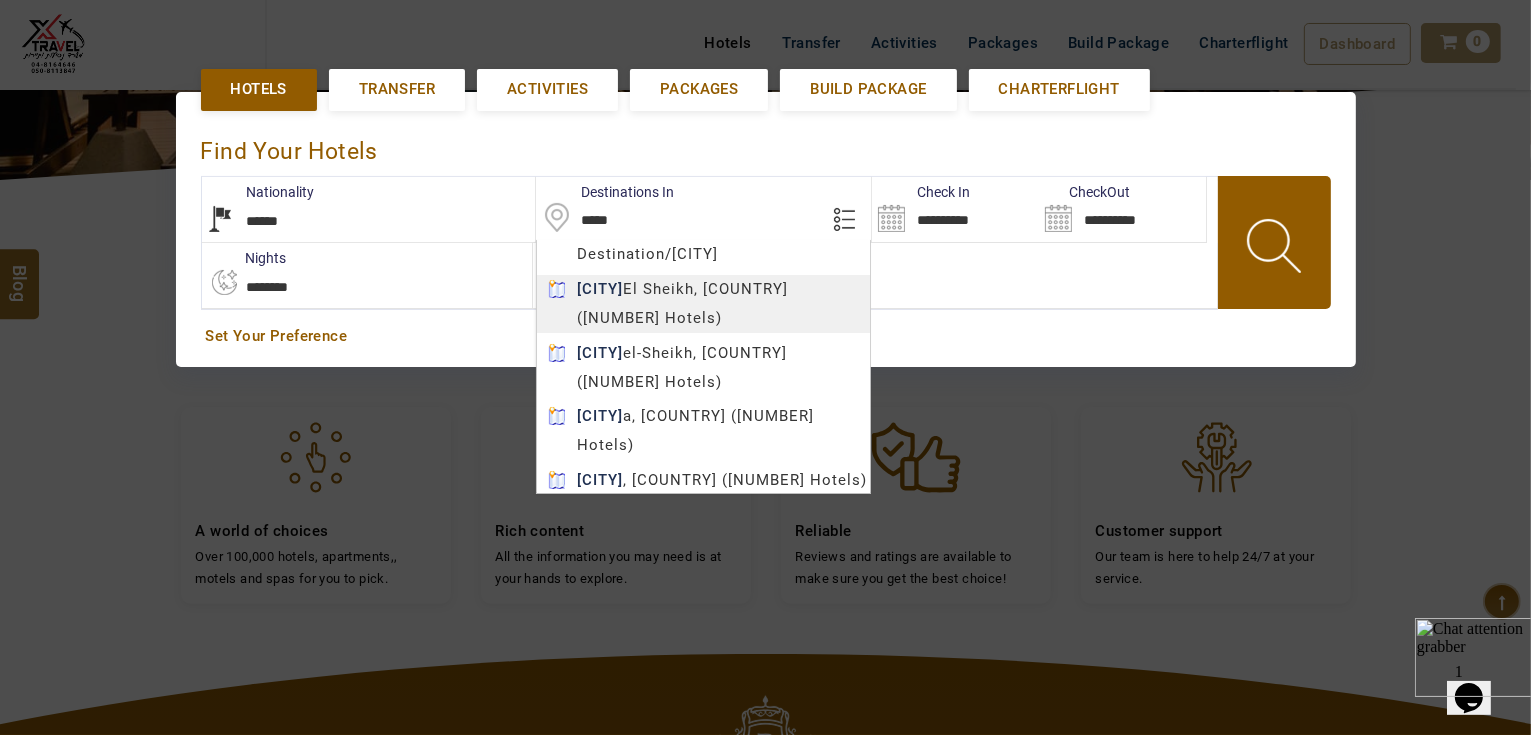 type on "**********" 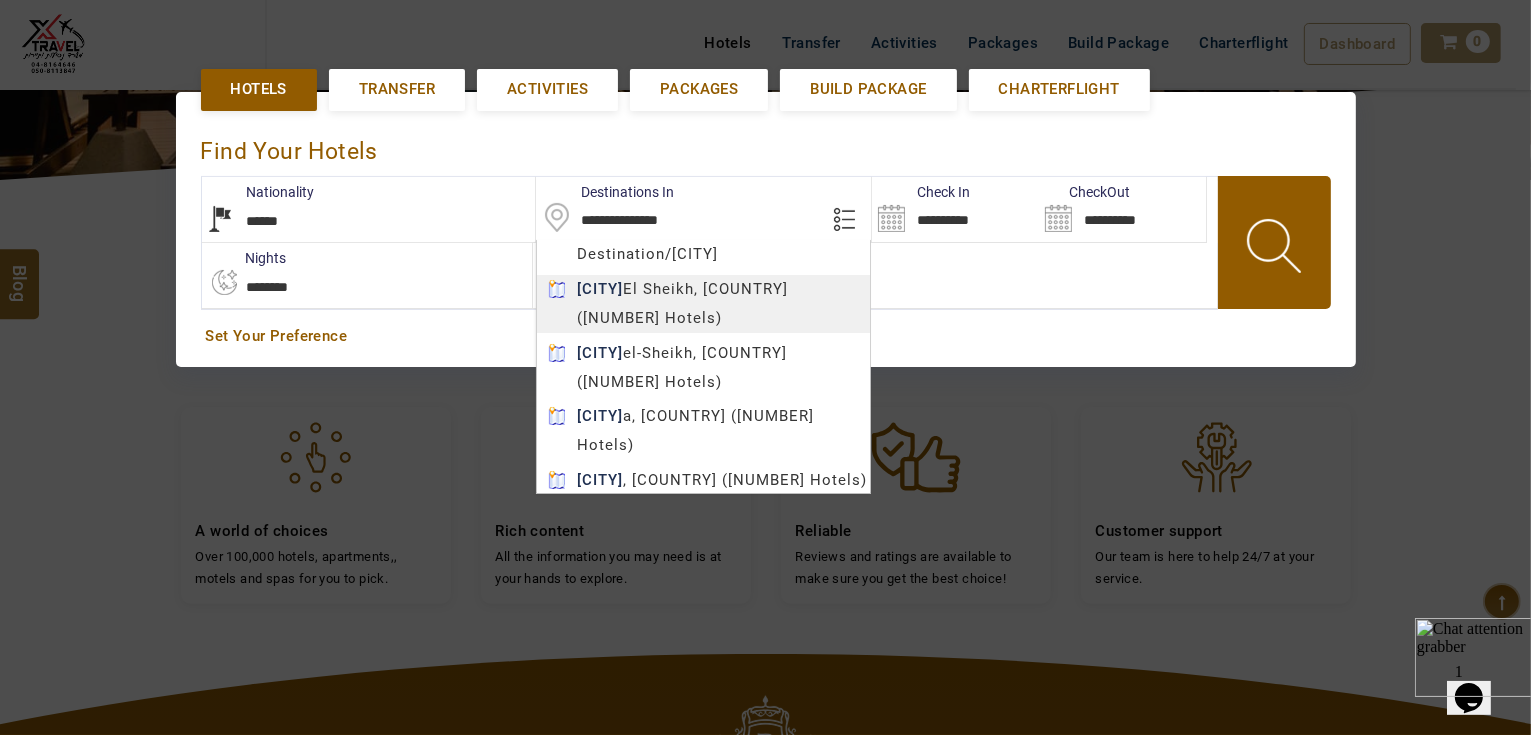 click on "AHMAD JINDAWY USD AED AED EUR € USD $ INR ₹ THB ฿ IDR Rp BHD BHD TRY ₺ Credit Limit EN HE AR ES PT ZH Helpline
+[COUNTRY_CODE] [PHONE] Register Now +[COUNTRY_CODE] [PHONE] info@royallineholidays.com About Us What we Offer Blog Why Us Contact Hotels Transfer Activities Packages Build Package Charterflight Dashboard My Profile My Booking My Reports My Quotation Sign Out 0 Points Redeem Now To Redeem 33539 Points Future Points 4240 Points Credit Limit Credit Limit USD 30000.00 70% Complete Used USD 19135.30 Available USD 10864.70 Setting Looks like you haven't added anything to your cart yet Countinue Shopping ******* ****** Please Wait.. Blog demo
Remember me Forgot
password? LOG IN Don't have an account? Register Now My Booking View/ Print/Cancel Your Booking without Signing in Submit demo
In A Few Moment, You Will Be Celebrating Best Hotel options galore ! Check In CheckOut Rooms Rooms Please Wait Find the best hotel deals Hotels Transfer Activities Packages" at bounding box center (765, 363) 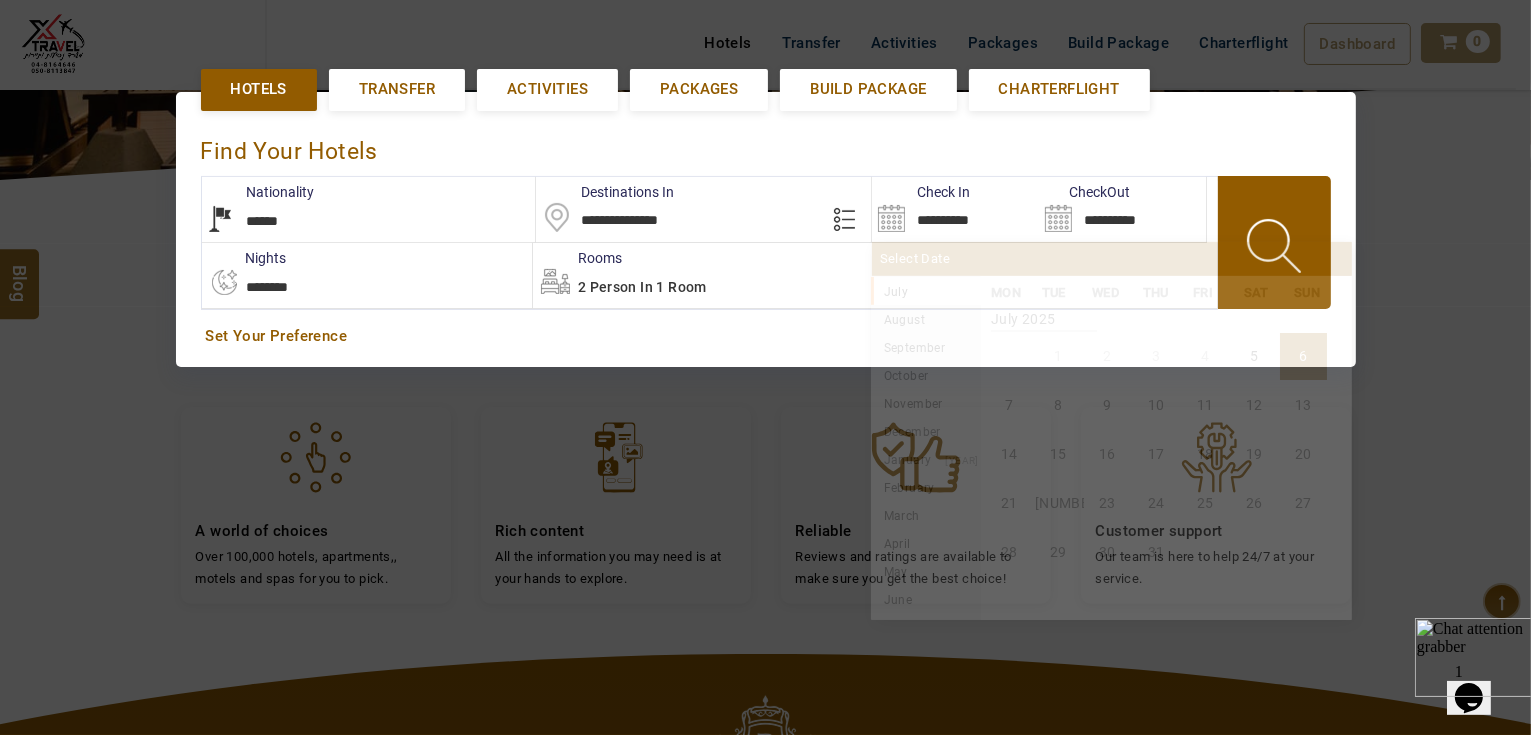 click on "**********" at bounding box center (955, 209) 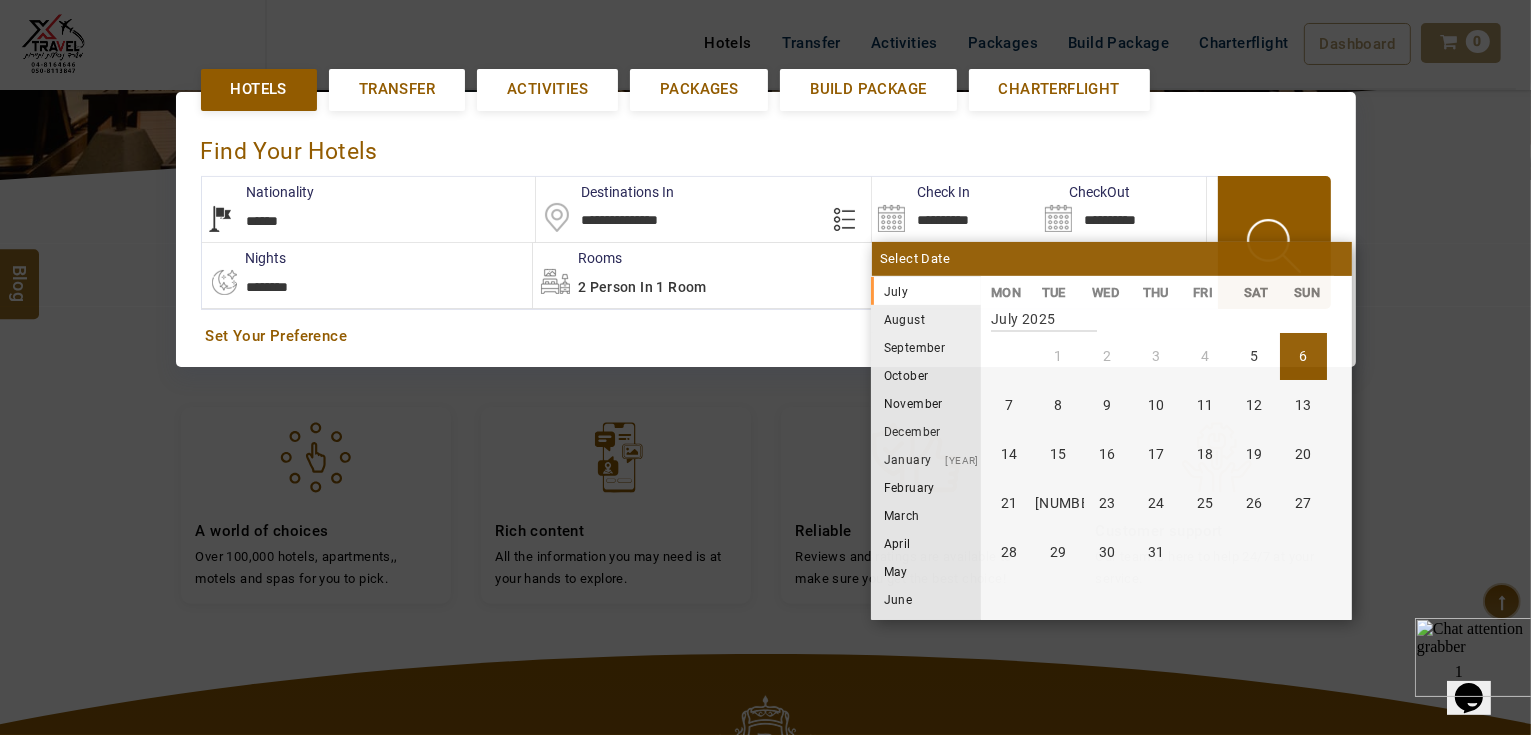drag, startPoint x: 1004, startPoint y: 453, endPoint x: 984, endPoint y: 440, distance: 23.853722 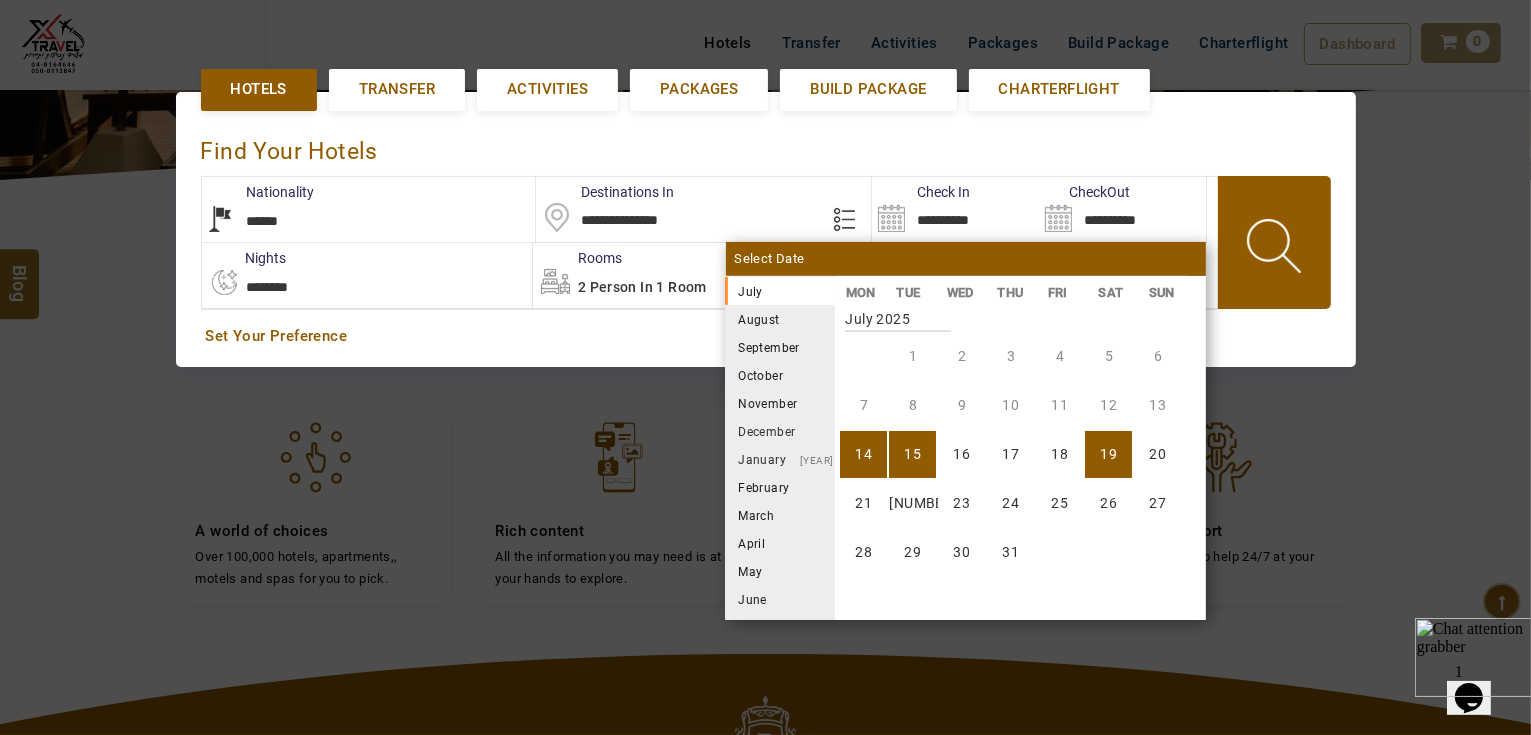 click on "19" at bounding box center [1108, 454] 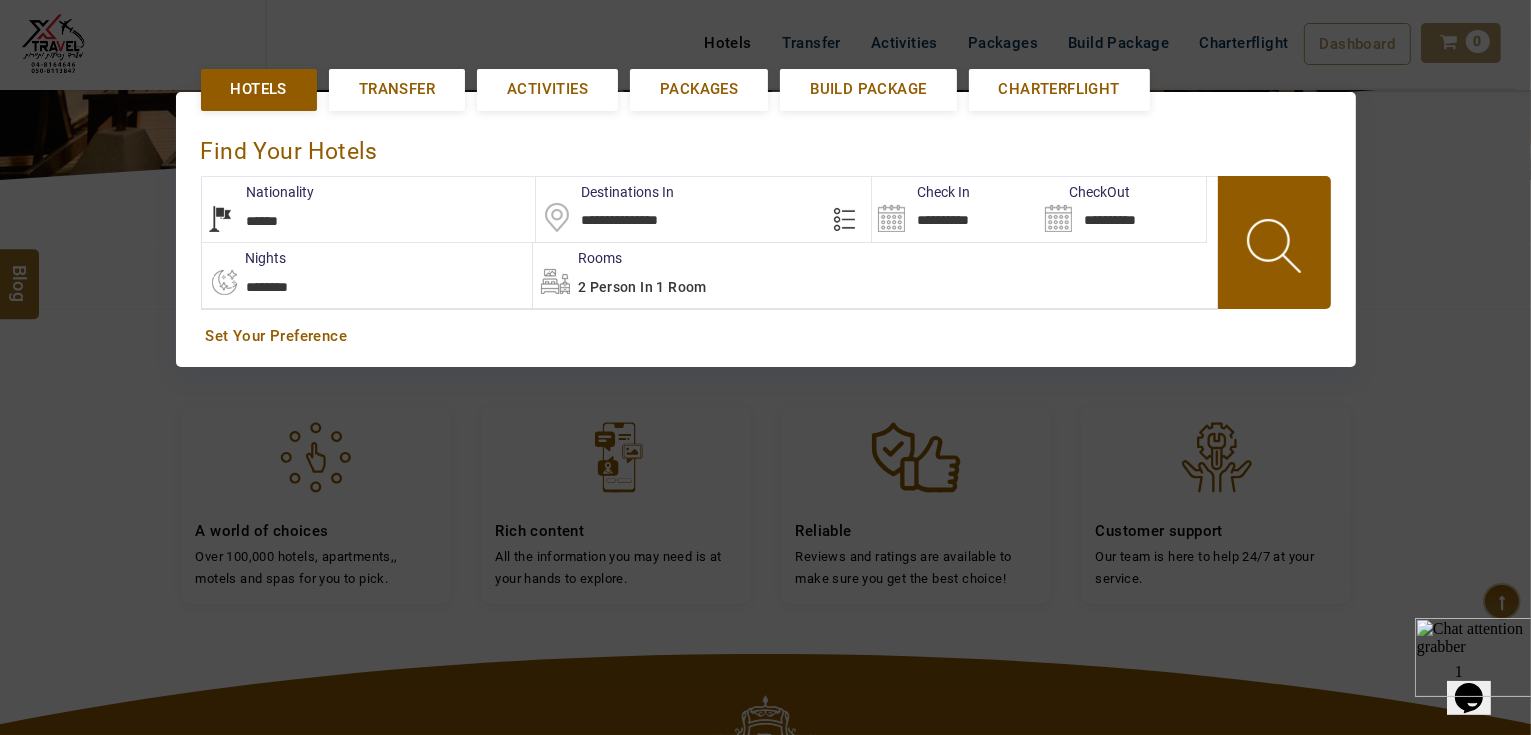 click on "2 Person in 1 Room" at bounding box center [875, 275] 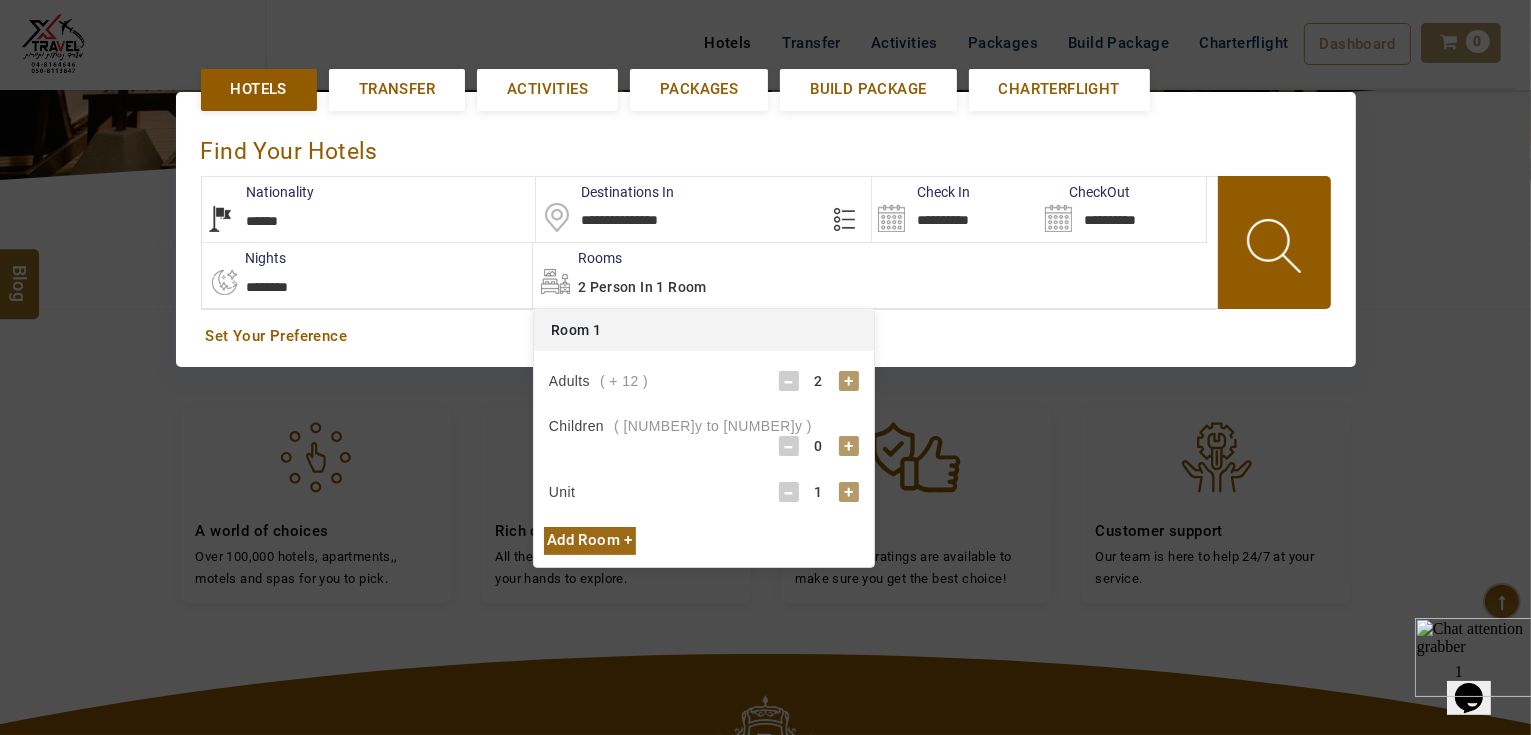 click on "Adults ( + 12 ) - 2 + Children ( 2y to 11y ) - 0 + Unit - 1 + Ages of Children - 0 + - 0 + - 0 + - 0 +" at bounding box center [704, 439] 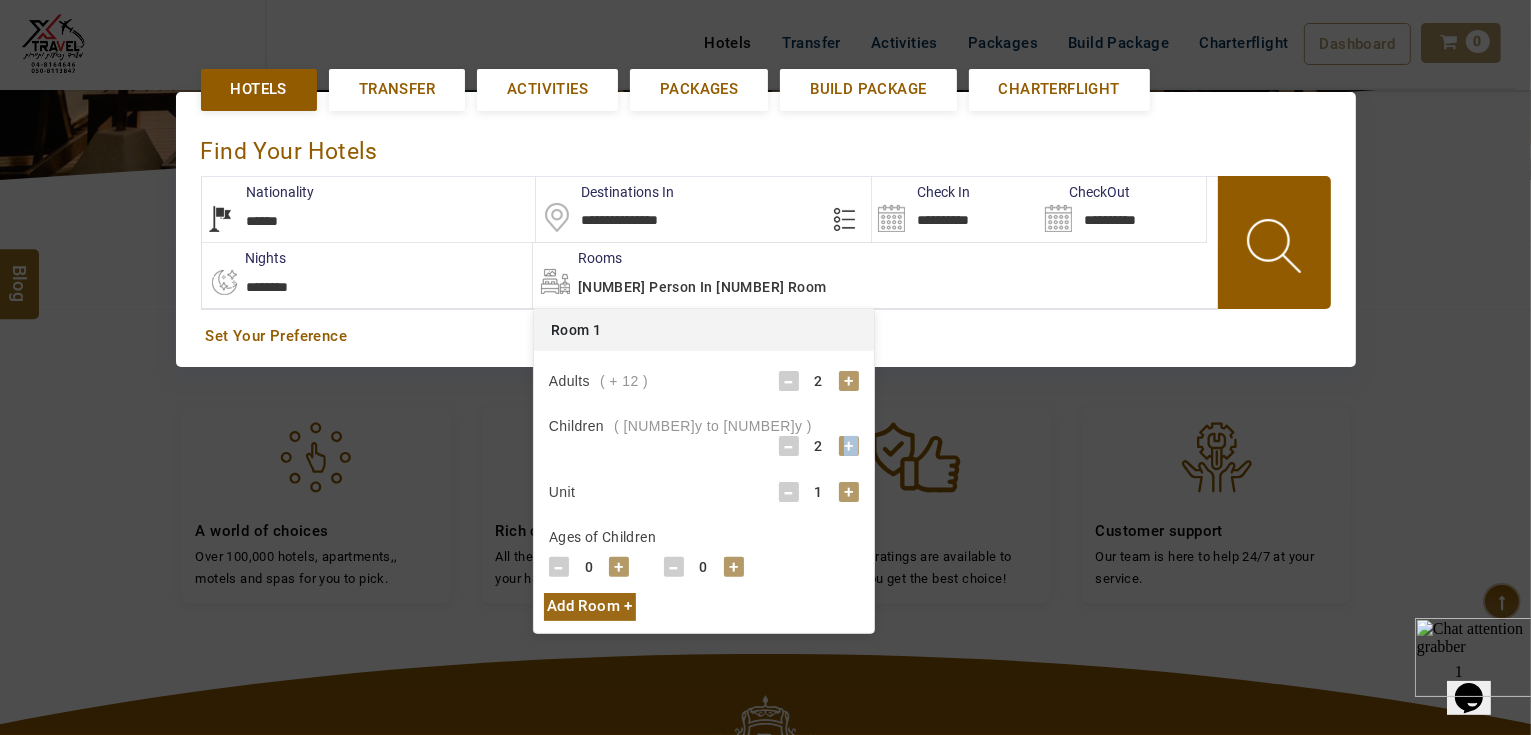 click on "+" at bounding box center [849, 446] 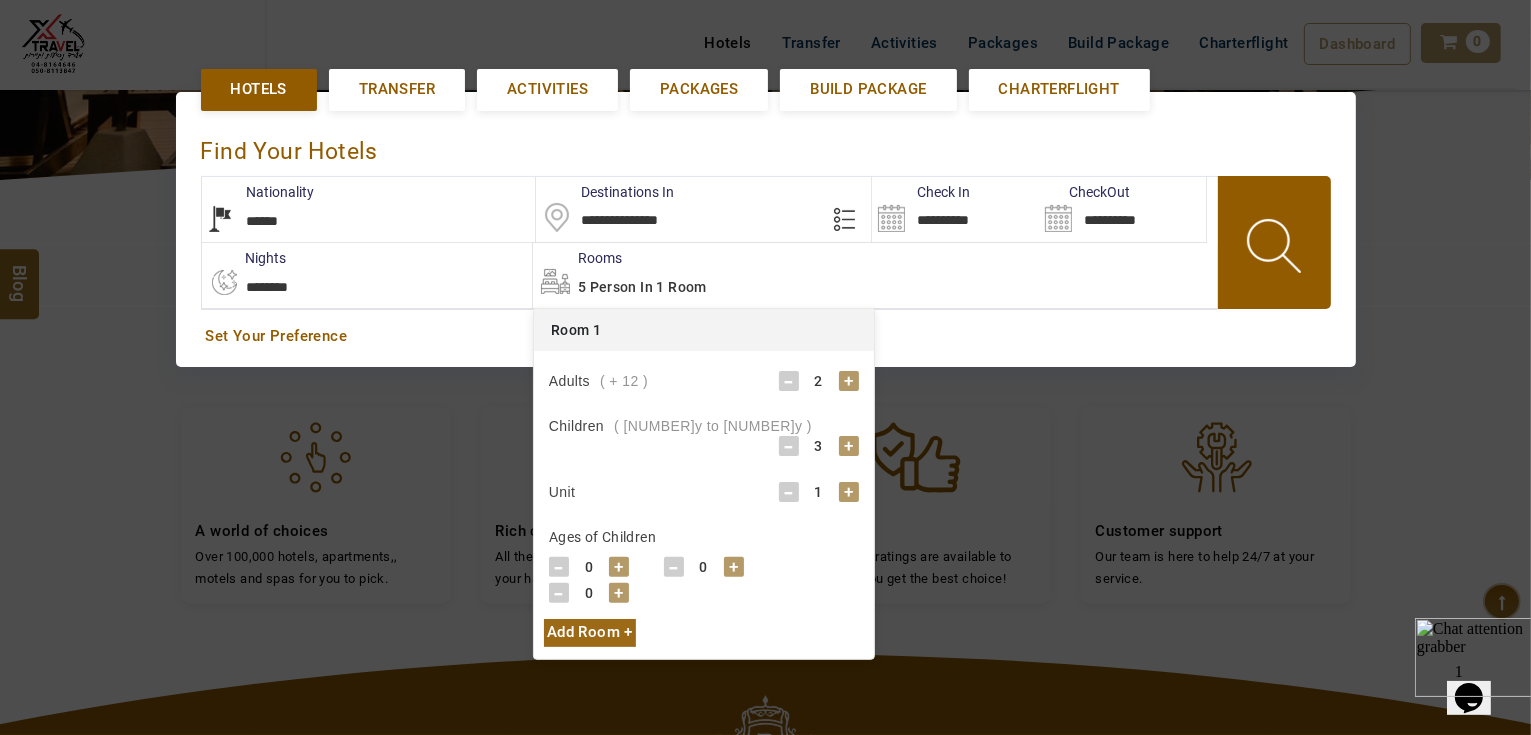click on "+" at bounding box center [619, 567] 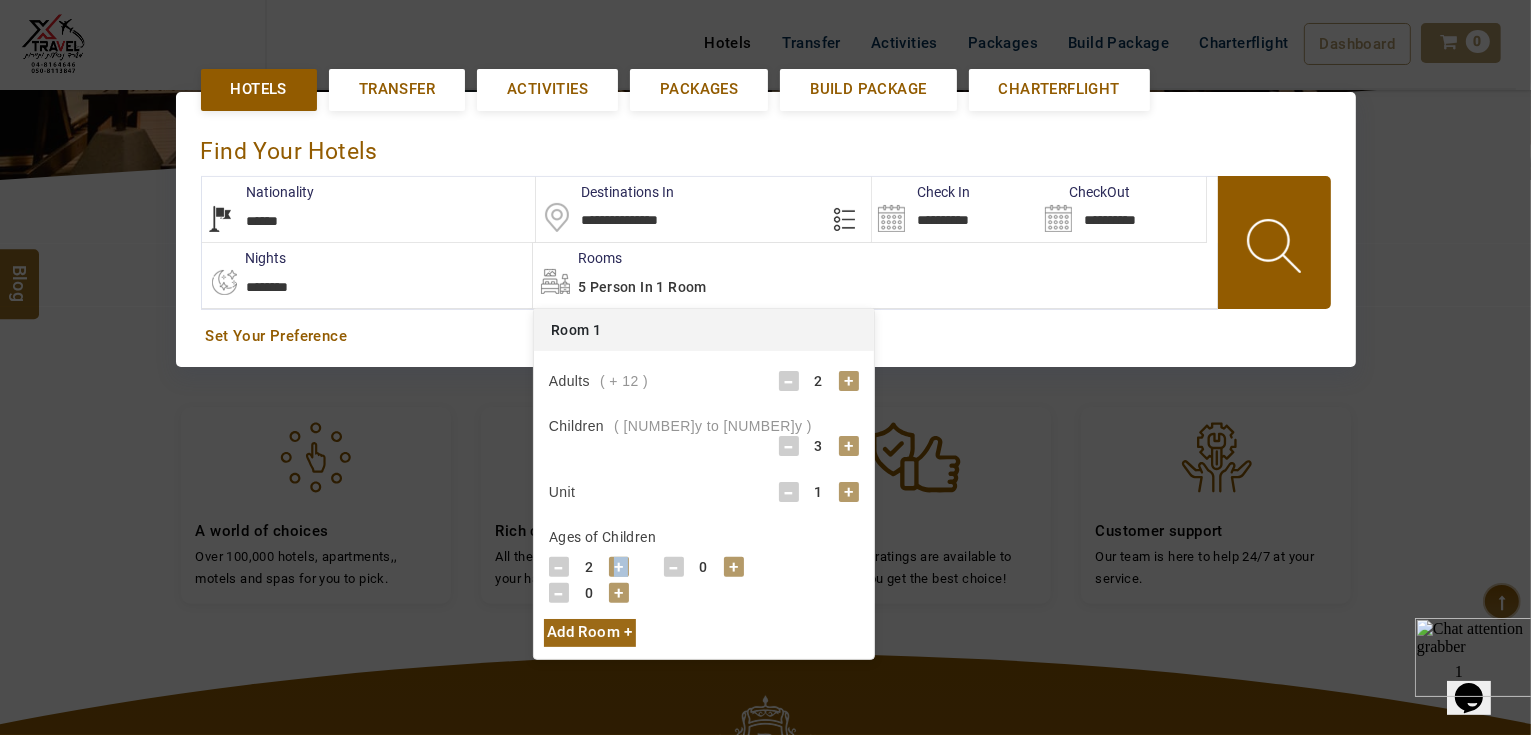 click on "+" at bounding box center (619, 567) 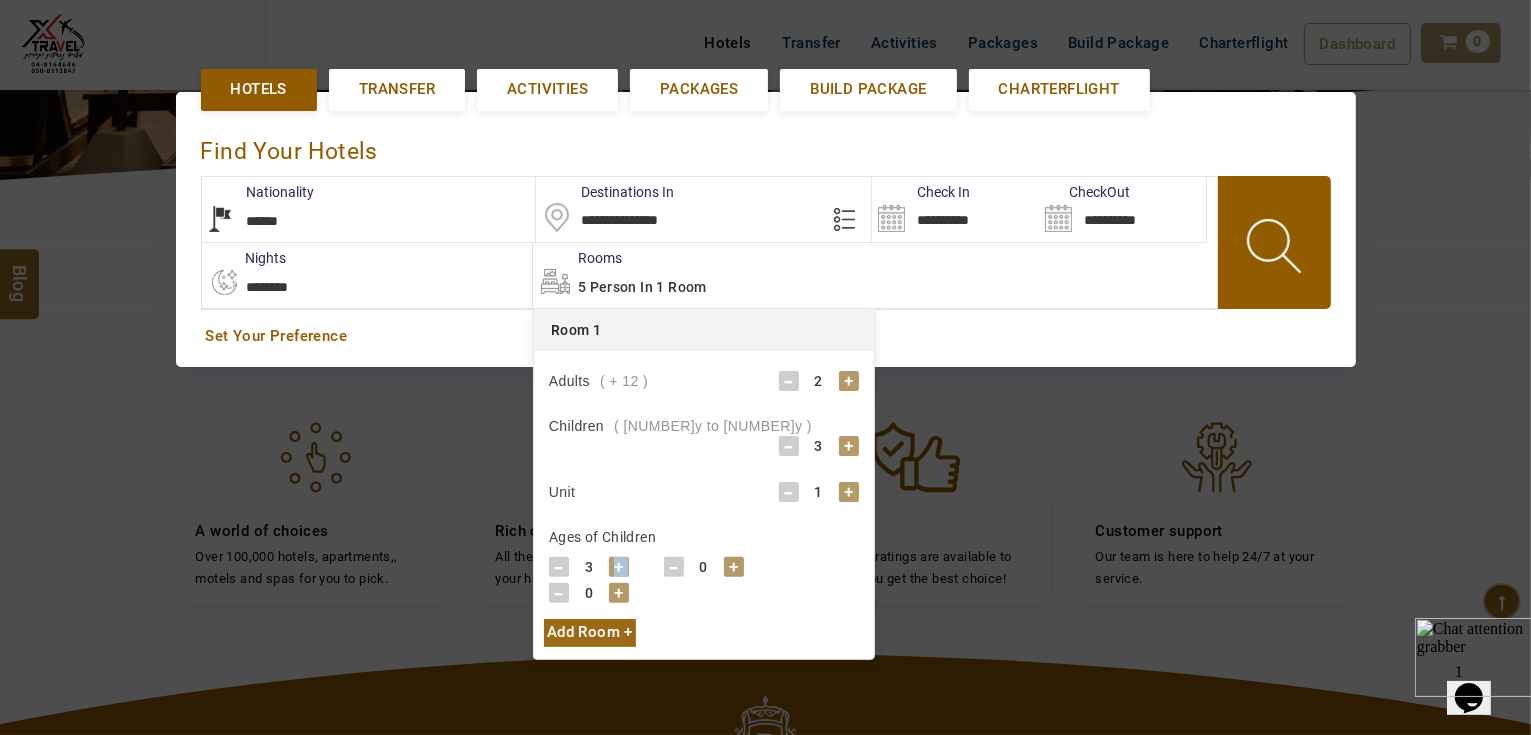 click on "+" at bounding box center [619, 567] 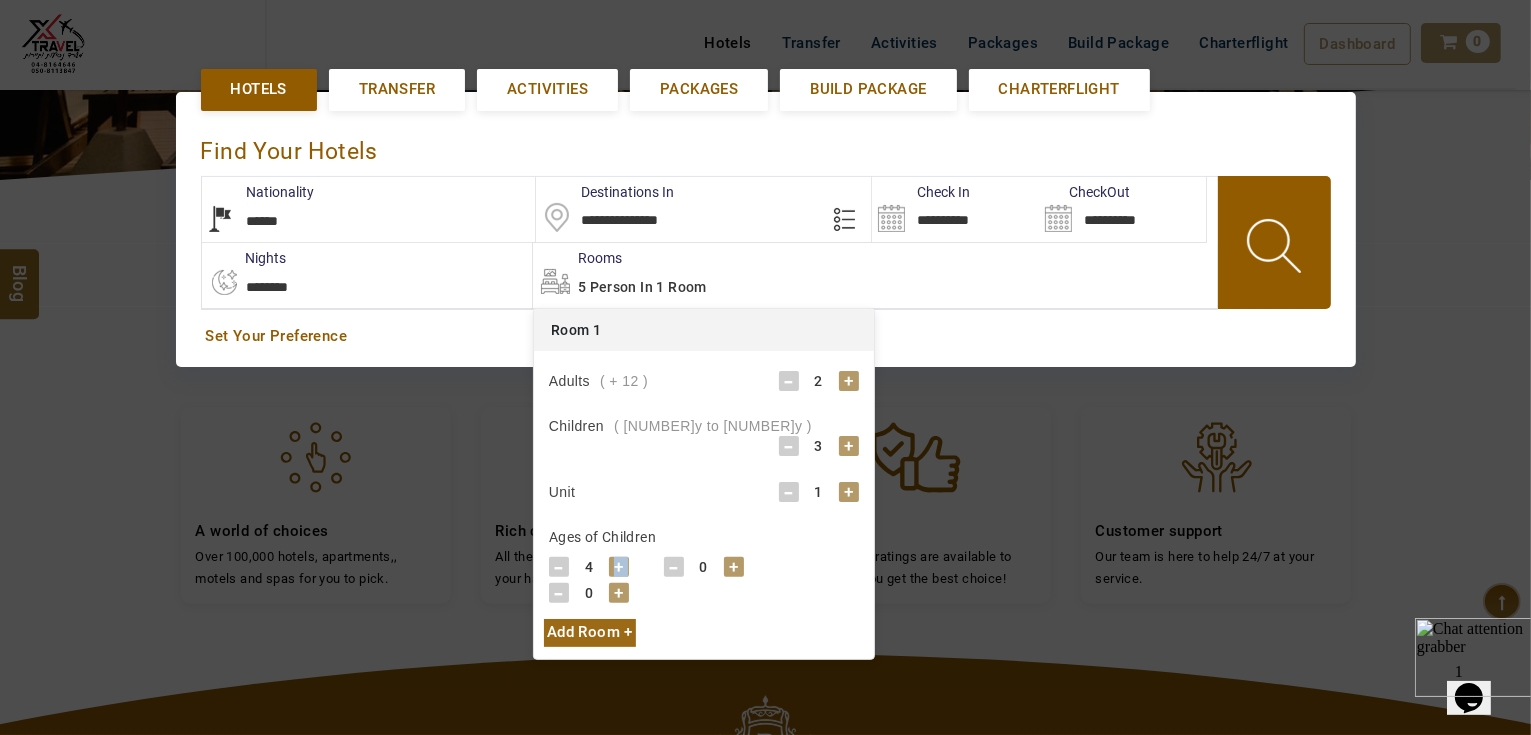 click on "+" at bounding box center [619, 567] 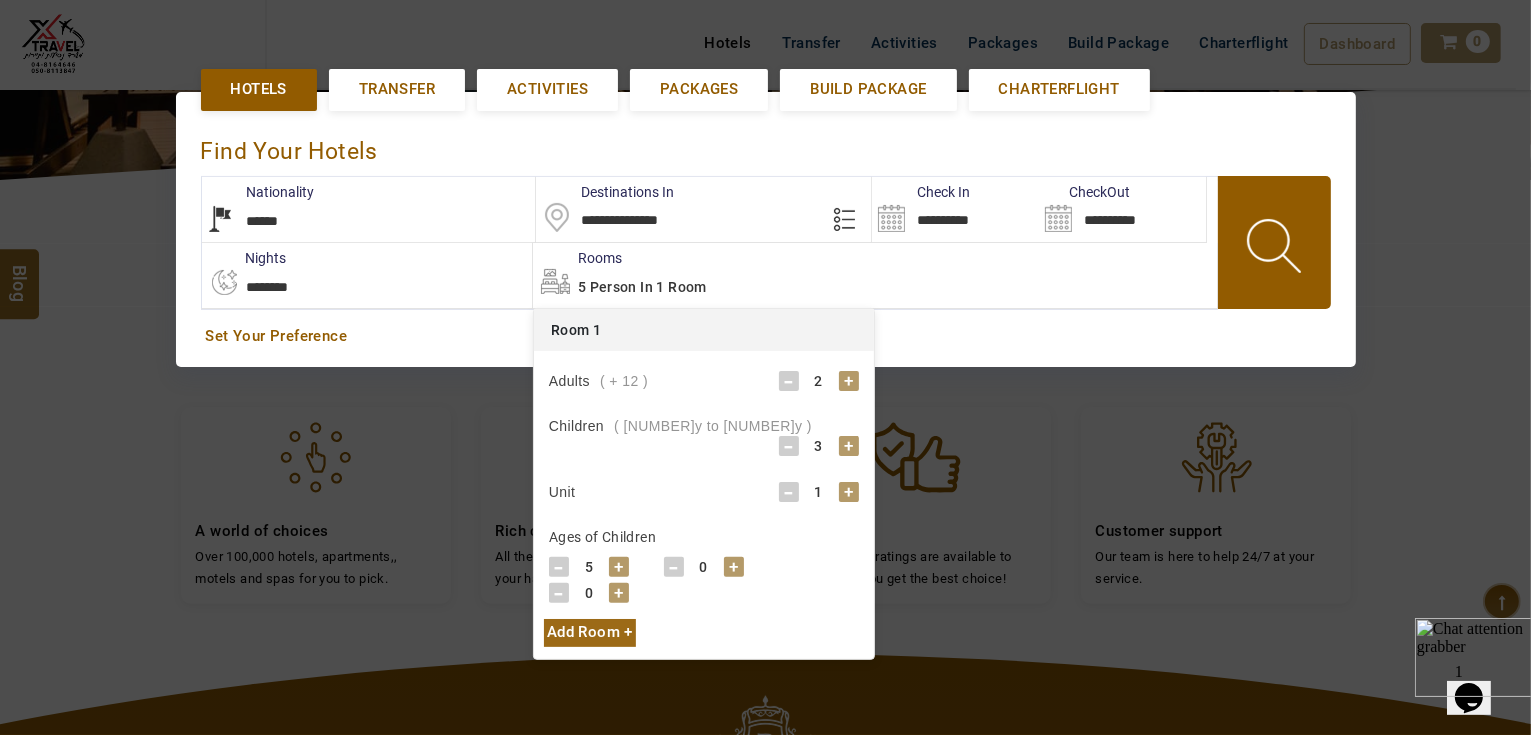 click on "+" at bounding box center [734, 567] 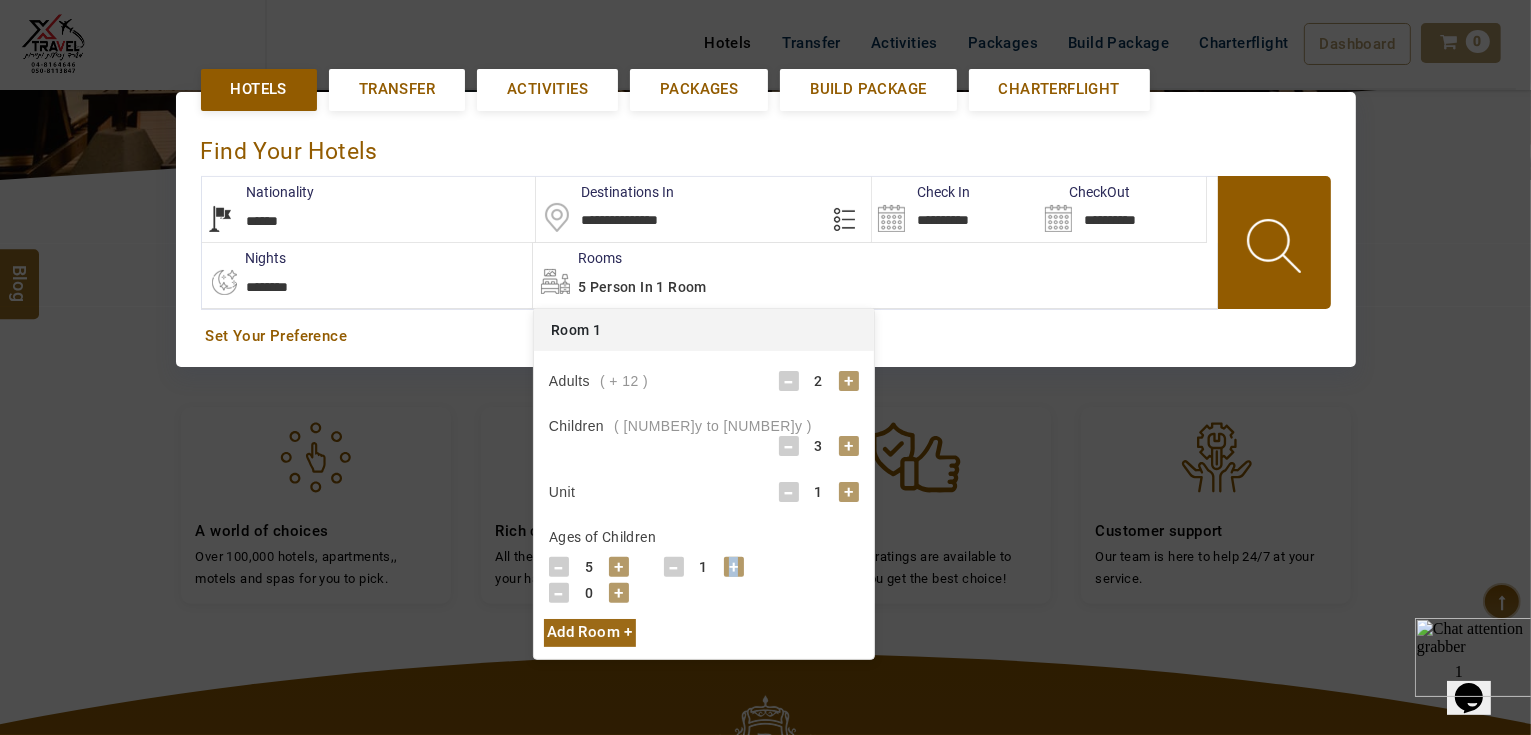 click on "+" at bounding box center [734, 567] 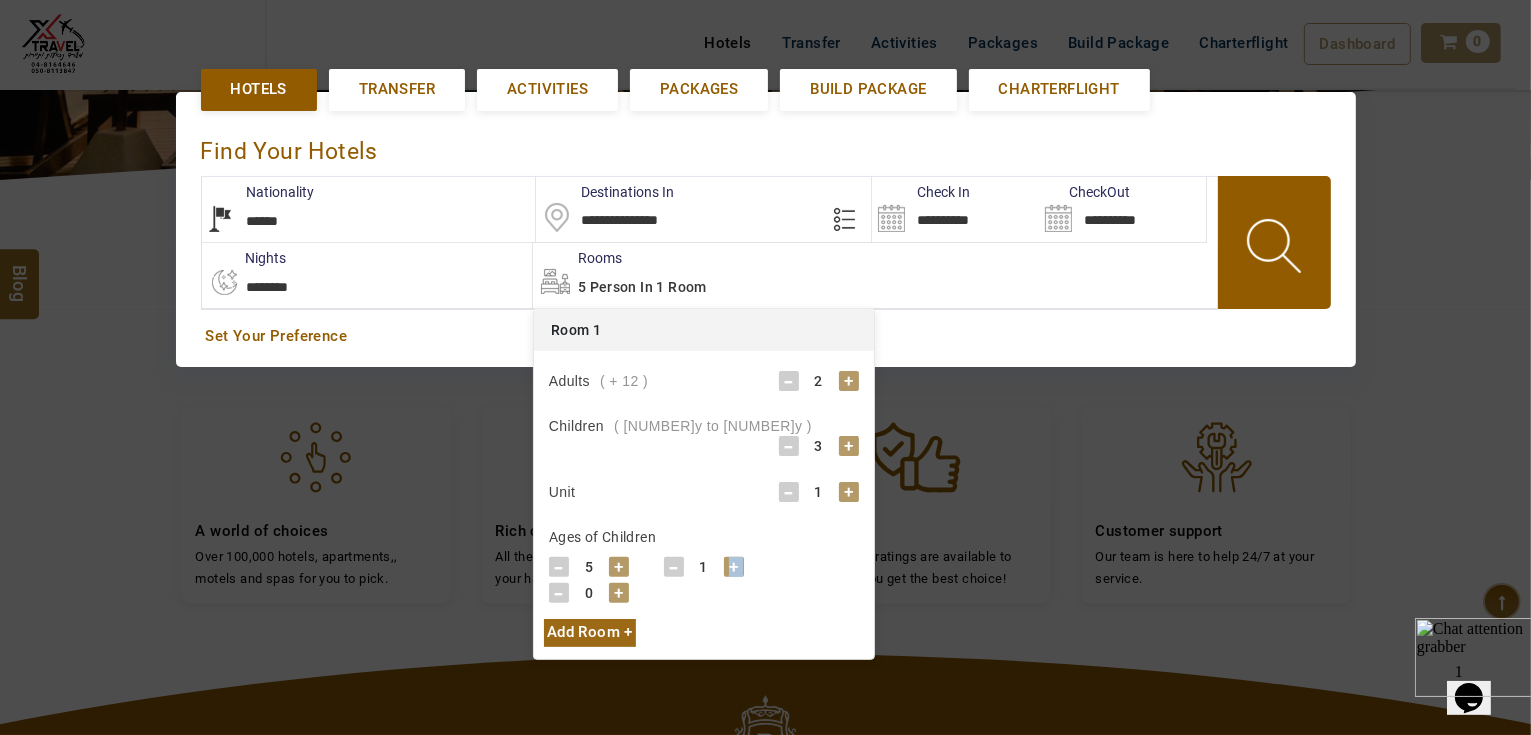 click on "+" at bounding box center (734, 567) 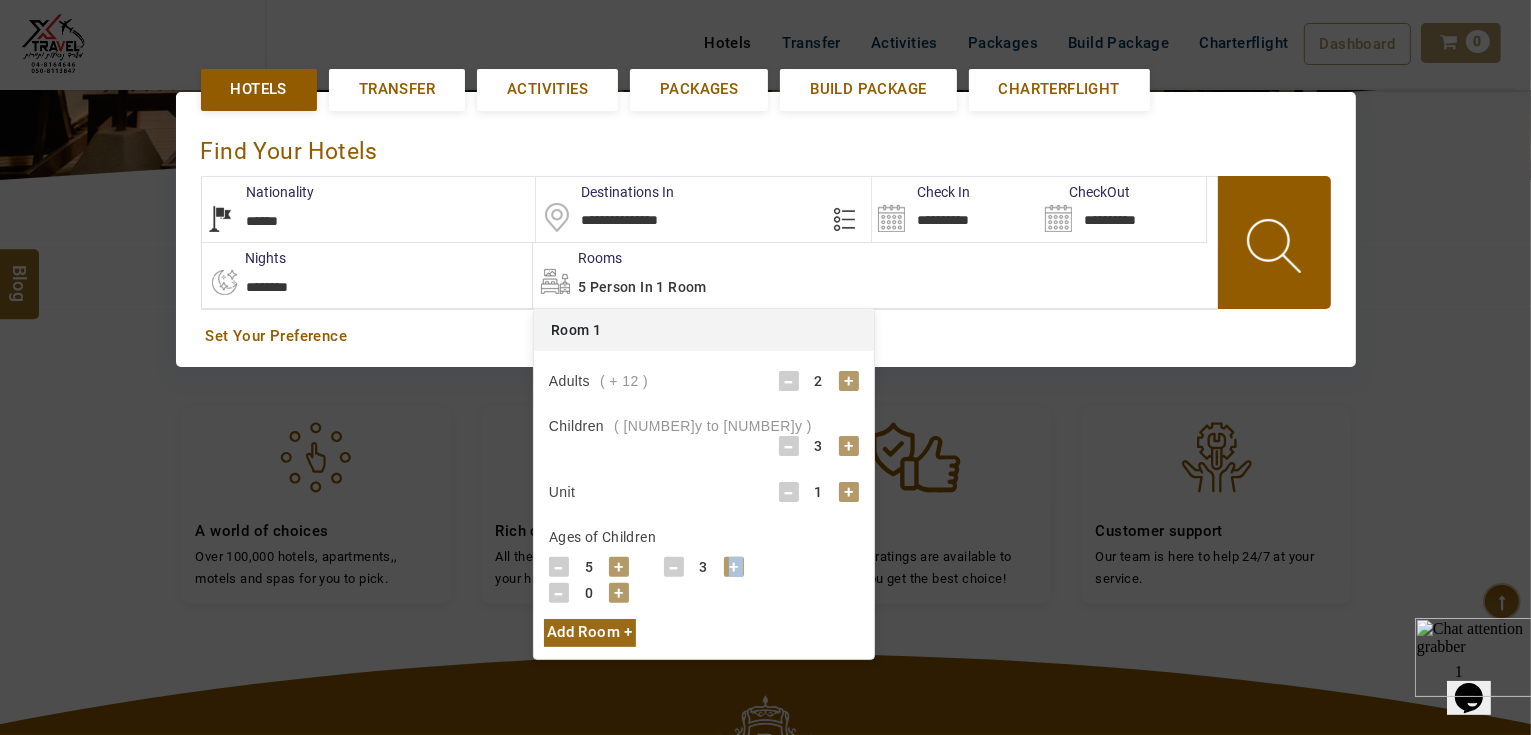 click on "+" at bounding box center (734, 567) 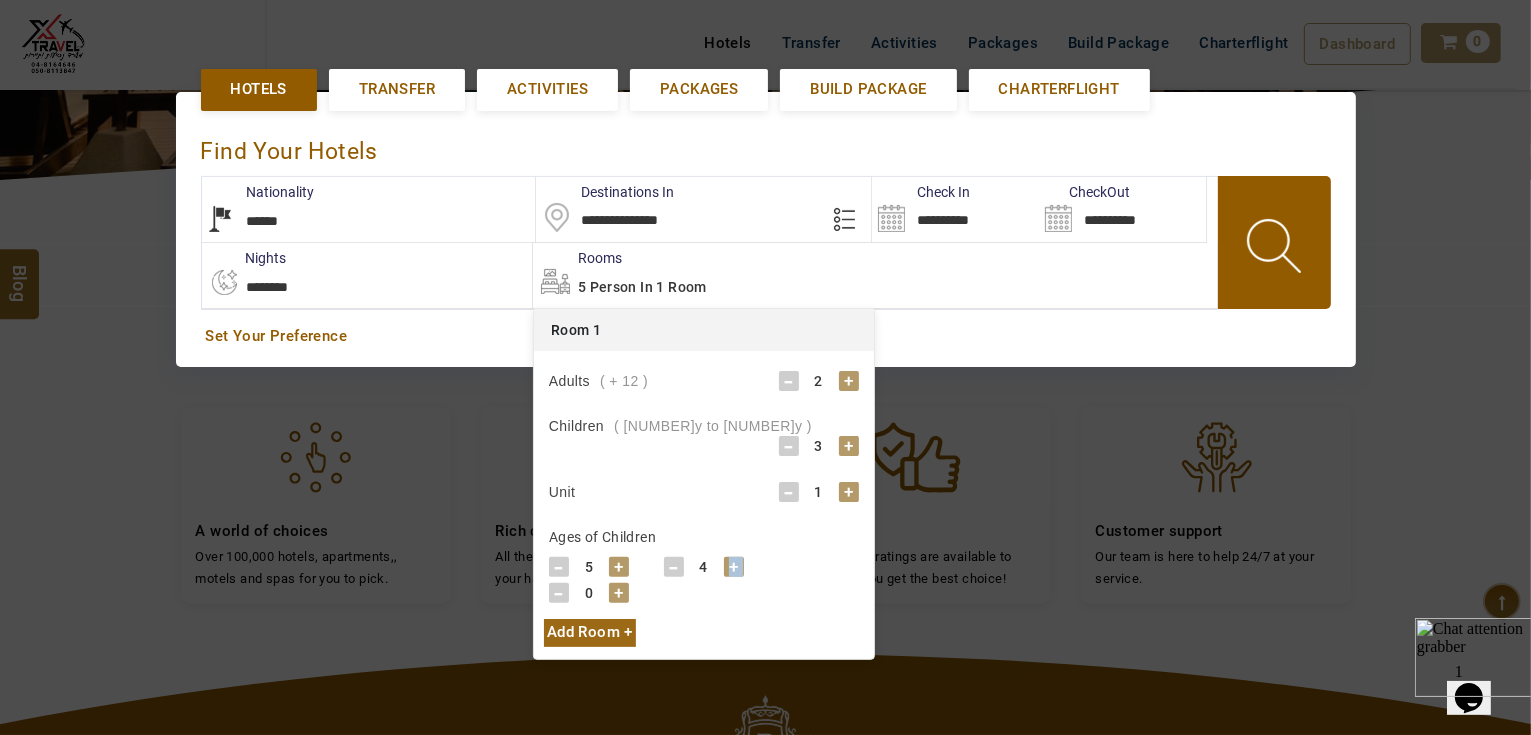 click on "+" at bounding box center (734, 567) 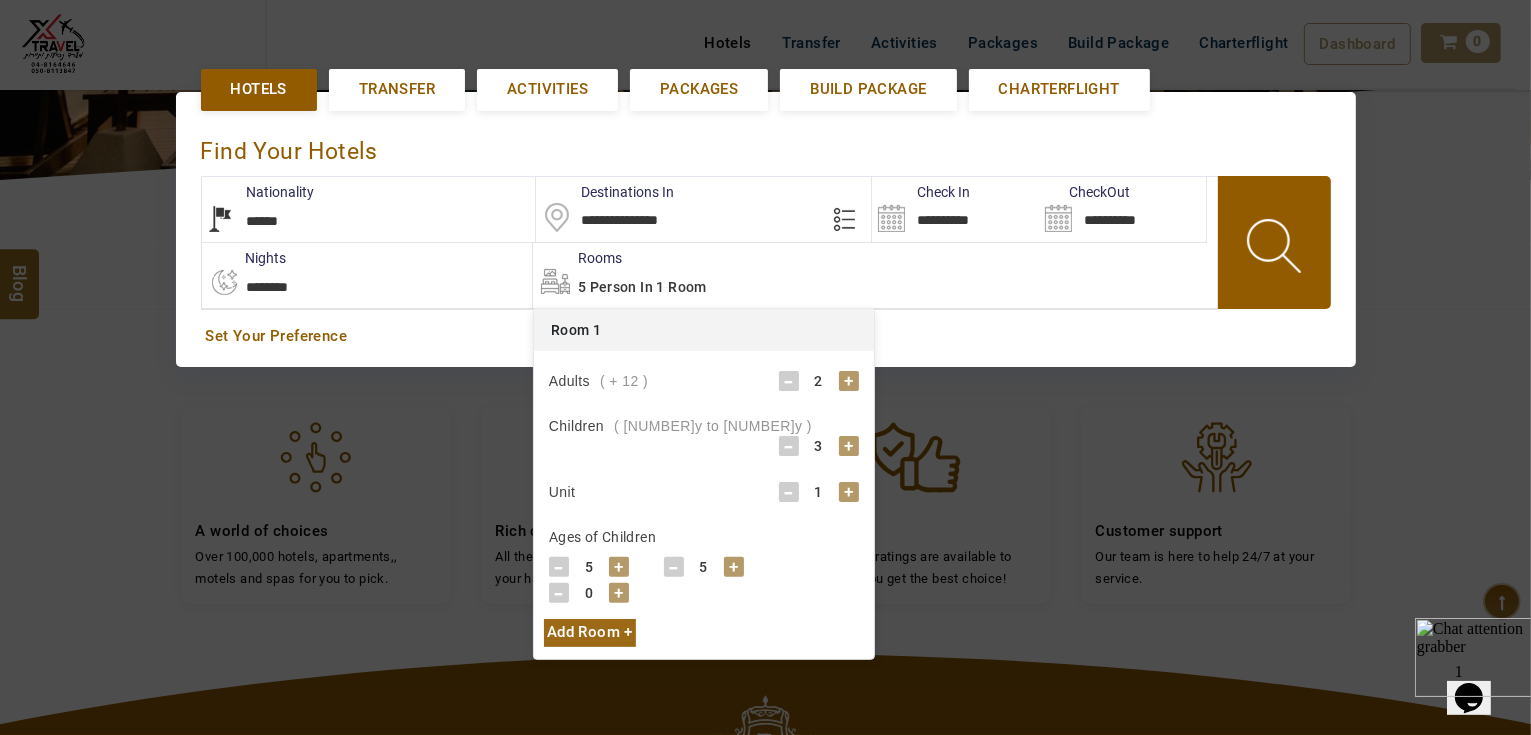 click on "+" at bounding box center (619, 593) 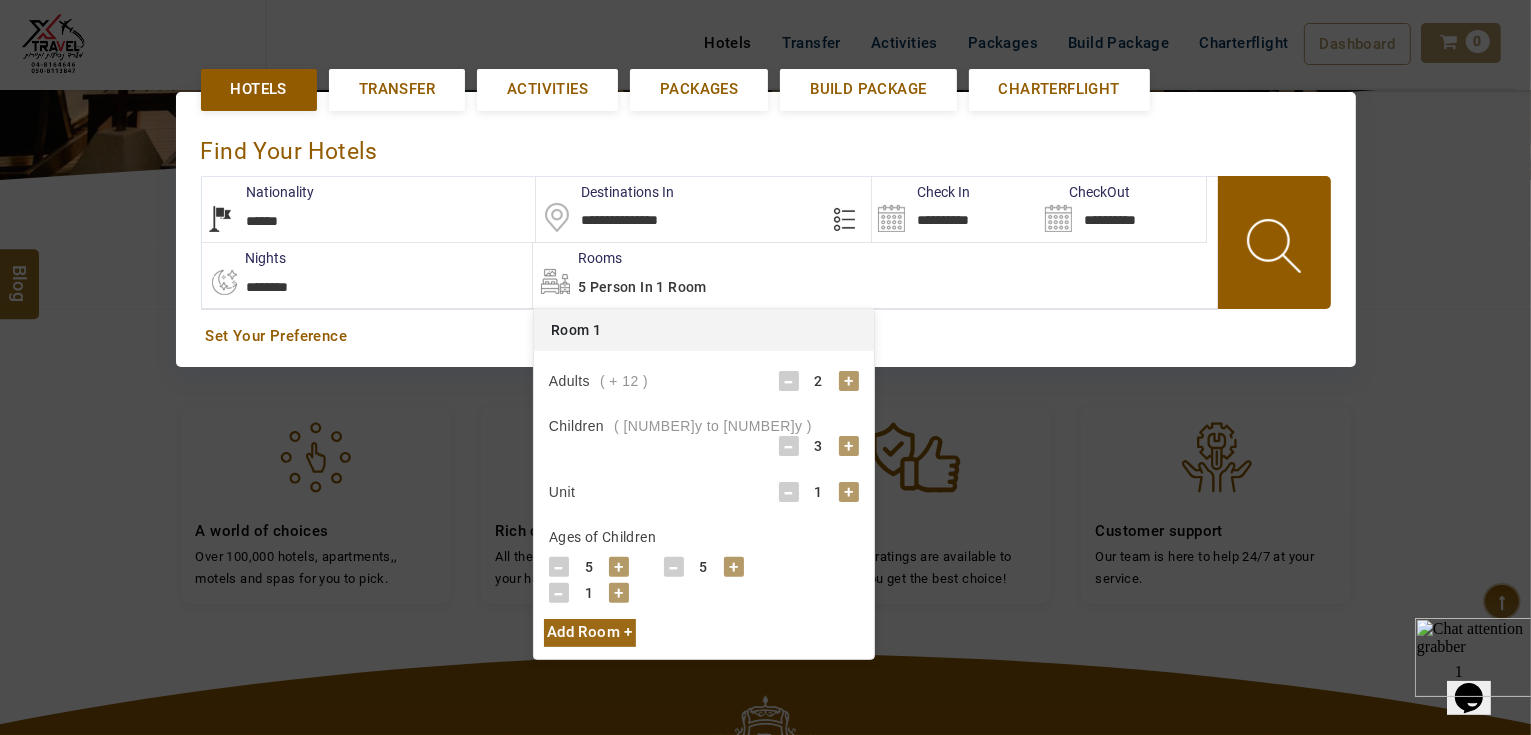 click at bounding box center (1276, 249) 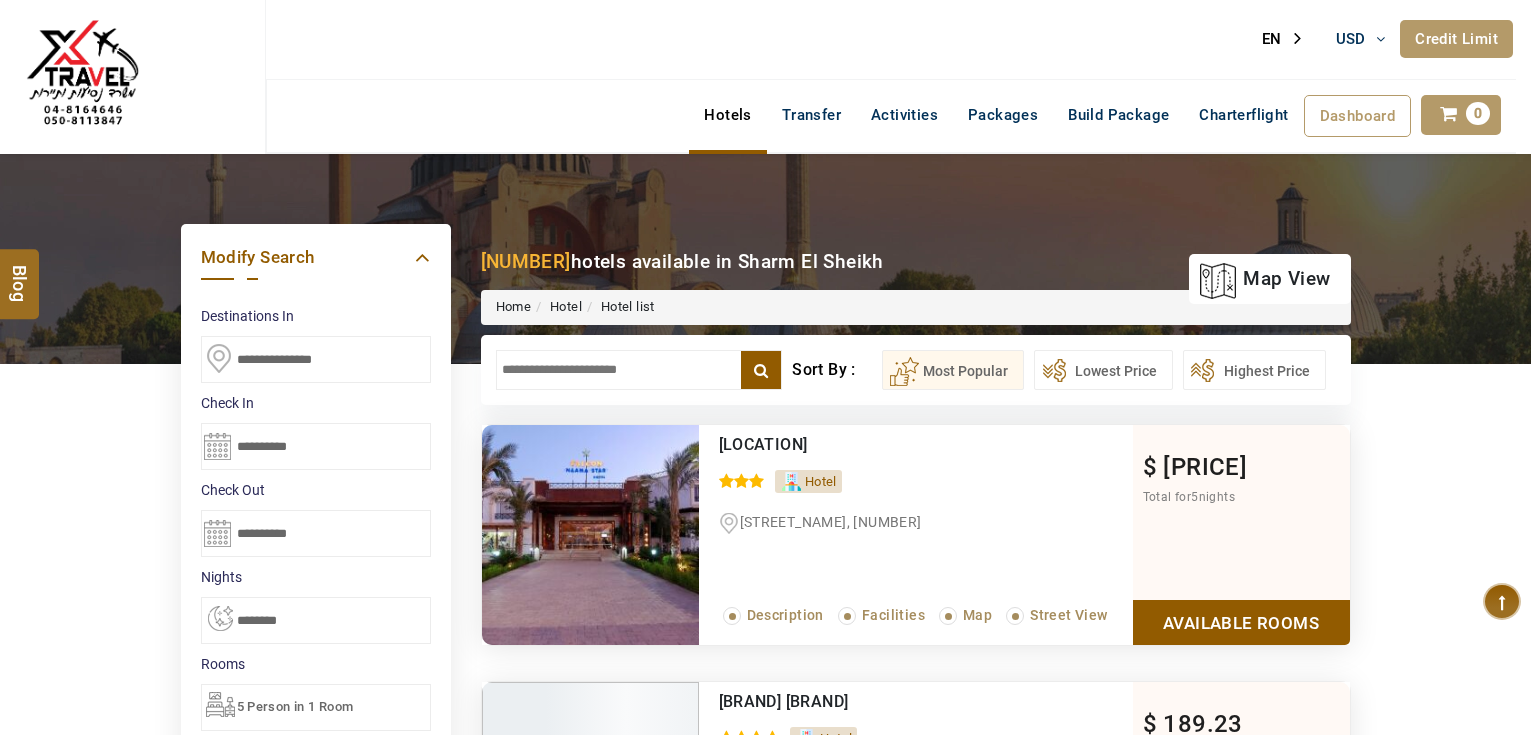 scroll, scrollTop: 0, scrollLeft: 0, axis: both 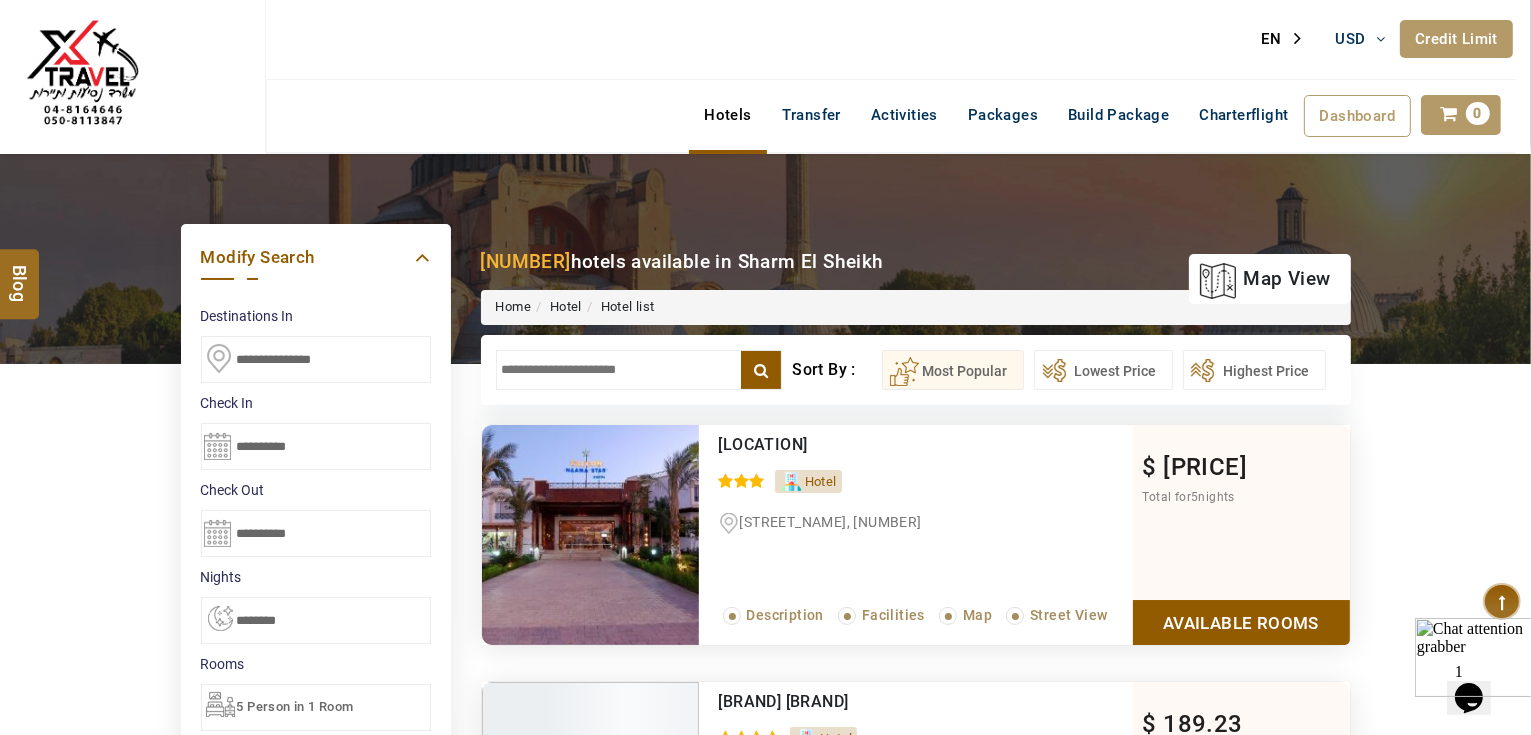 click at bounding box center (639, 370) 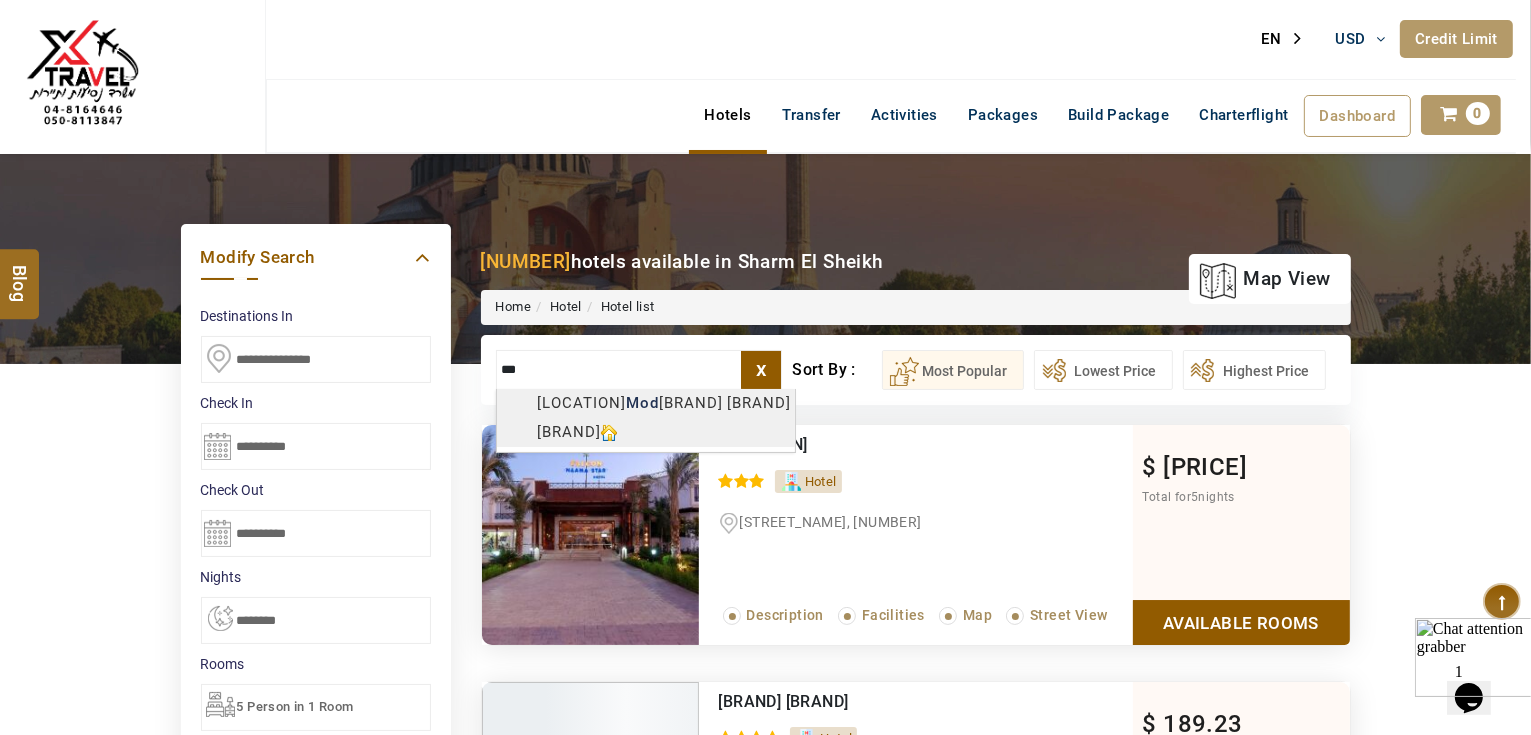 click on "AHMAD JINDAWY USD AED  AED EUR  € USD  $ INR  ₹ THB  ฿ IDR  Rp BHD  BHD TRY  ₺ Credit Limit EN HE AR ES PT ZH Helpline
+971 55 344 0168 Register Now +971 55 344 0168 info@royallineholidays.com About Us What we Offer Blog Why Us Contact Hotels  Transfer Activities Packages Build Package Charterflight Dashboard My Profile My Booking My Reports My Quotation Sign Out 0 Points Redeem Now To Redeem 33539  Points Future Points  4240   Points Credit Limit Credit Limit USD 30000.00 70% Complete Used USD 19135.30 Available USD 10864.70 Setting  Looks like you haven't added anything to your cart yet Countinue Shopping ******* ****** Please Wait.. Blog demo
Remember me Forgot
password? LOG IN Don't have an account?   Register Now My Booking View/ Print/Cancel Your Booking without Signing in Submit Applying Filters...... Hotels For You Will Be Loading Soon demo
In A Few Moment, You Will Be Celebrating Best Hotel options galore ! Check In   CheckOut Rooms Rooms Please Wait X" at bounding box center (765, 1134) 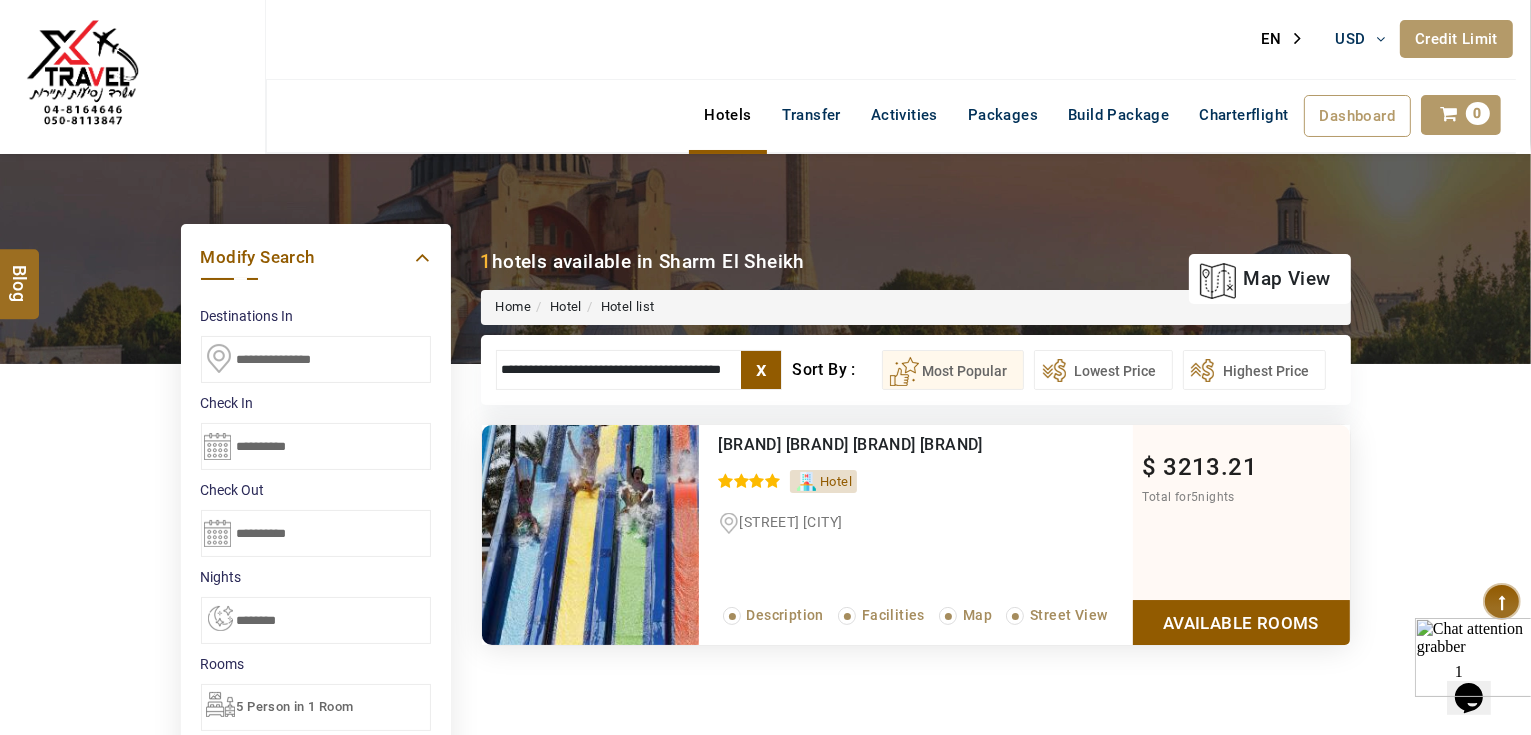 click on "Available Rooms" at bounding box center [1241, 622] 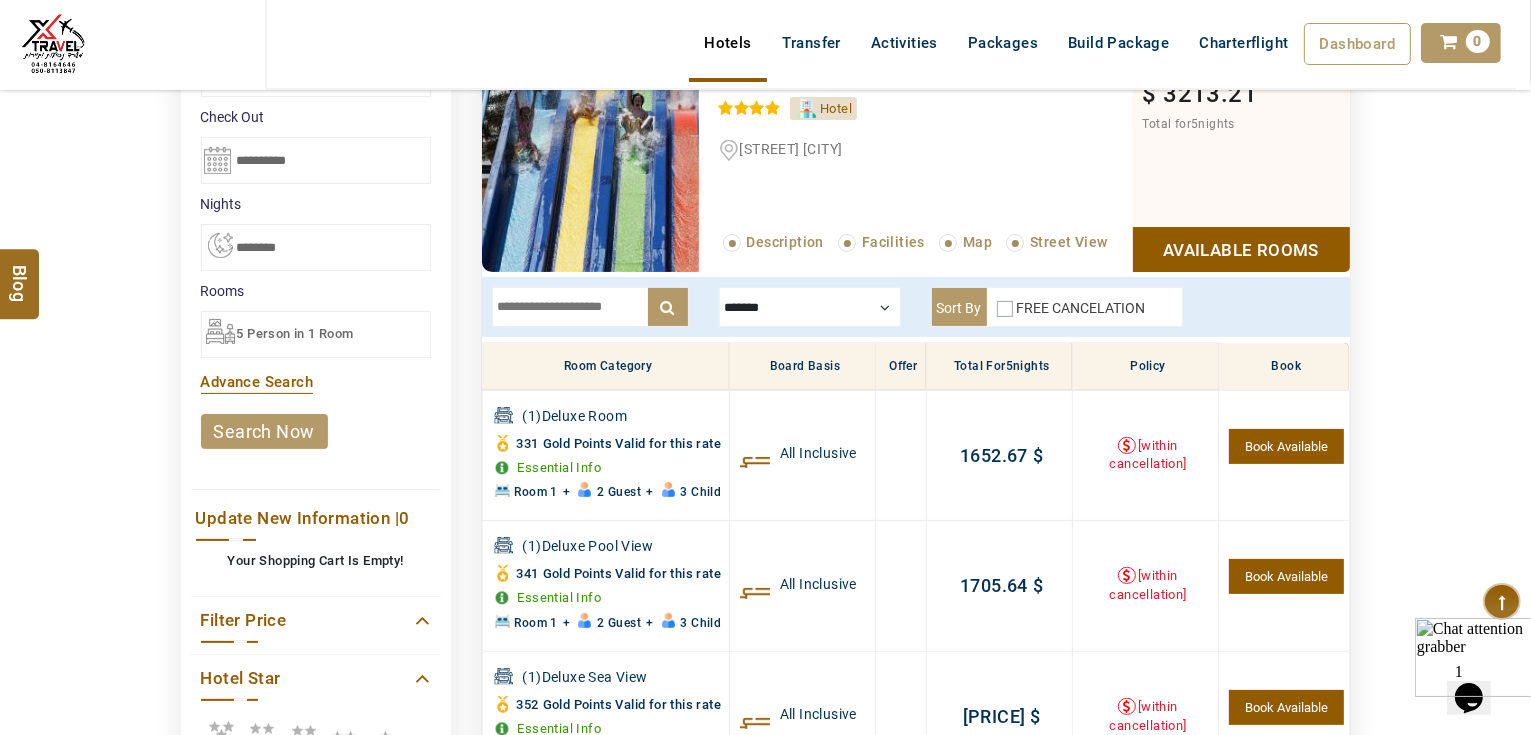 scroll, scrollTop: 0, scrollLeft: 0, axis: both 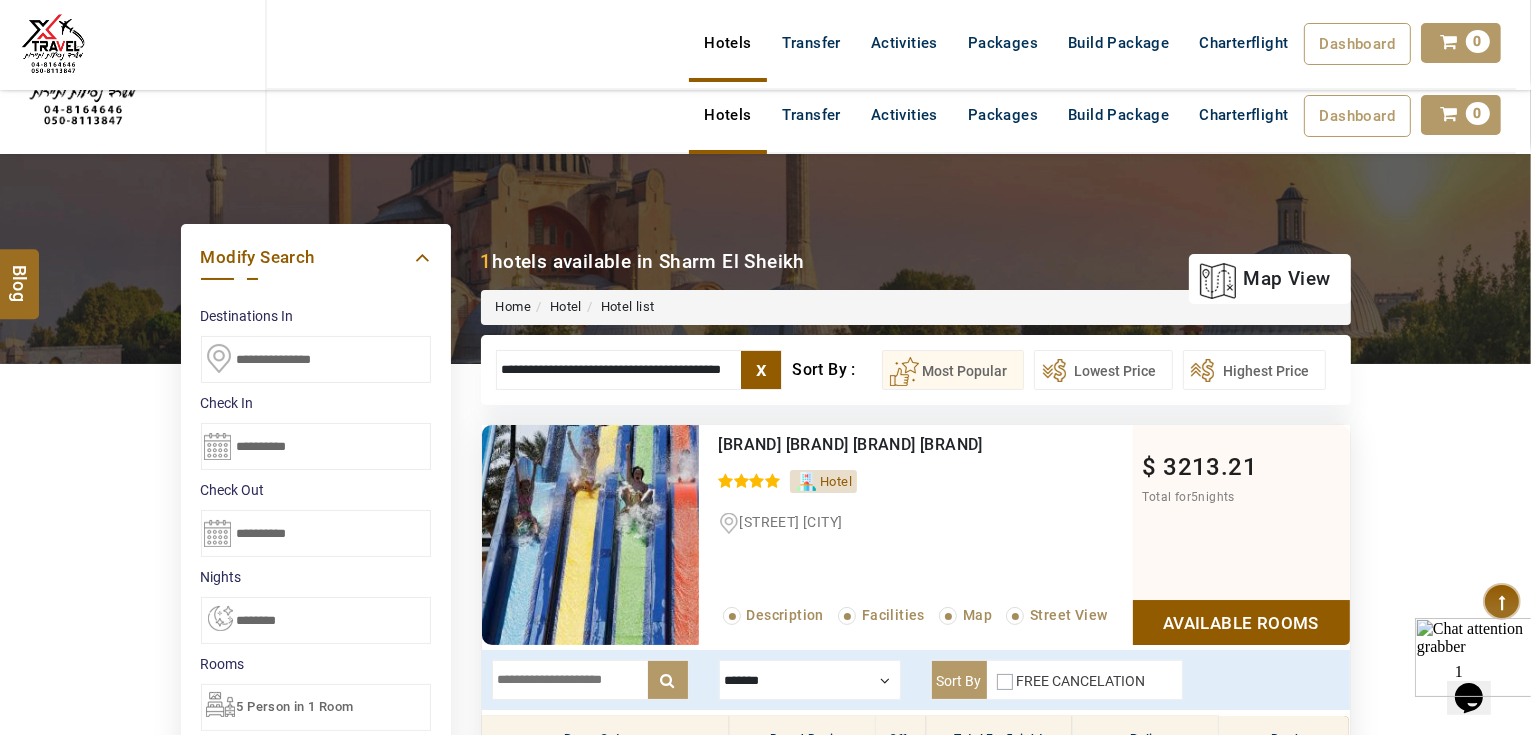 click on "**********" at bounding box center (639, 370) 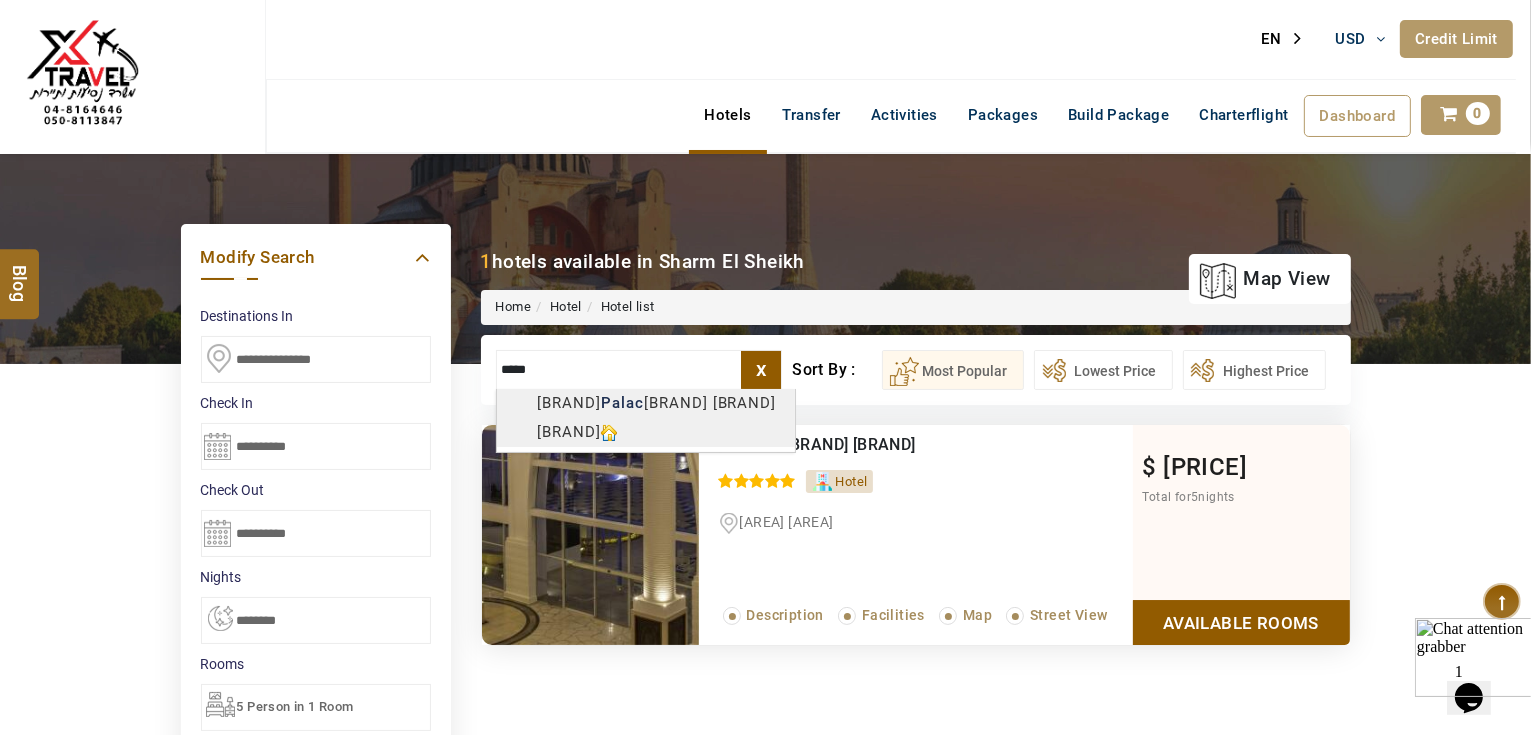 click on "AHMAD JINDAWY USD AED  AED EUR  € USD  $ INR  ₹ THB  ฿ IDR  Rp BHD  BHD TRY  ₺ Credit Limit EN HE AR ES PT ZH Helpline
+971 55 344 0168 Register Now +971 55 344 0168 info@royallineholidays.com About Us What we Offer Blog Why Us Contact Hotels  Transfer Activities Packages Build Package Charterflight Dashboard My Profile My Booking My Reports My Quotation Sign Out 0 Points Redeem Now To Redeem 33539  Points Future Points  4240   Points Credit Limit Credit Limit USD 30000.00 70% Complete Used USD 19135.30 Available USD 10864.70 Setting  Looks like you haven't added anything to your cart yet Countinue Shopping ******* ****** Please Wait.. Blog demo
Remember me Forgot
password? LOG IN Don't have an account?   Register Now My Booking View/ Print/Cancel Your Booking without Signing in Submit Applying Filters...... Hotels For You Will Be Loading Soon demo
In A Few Moment, You Will Be Celebrating Best Hotel options galore ! Check In   CheckOut Rooms Rooms Please Wait X" at bounding box center (765, 932) 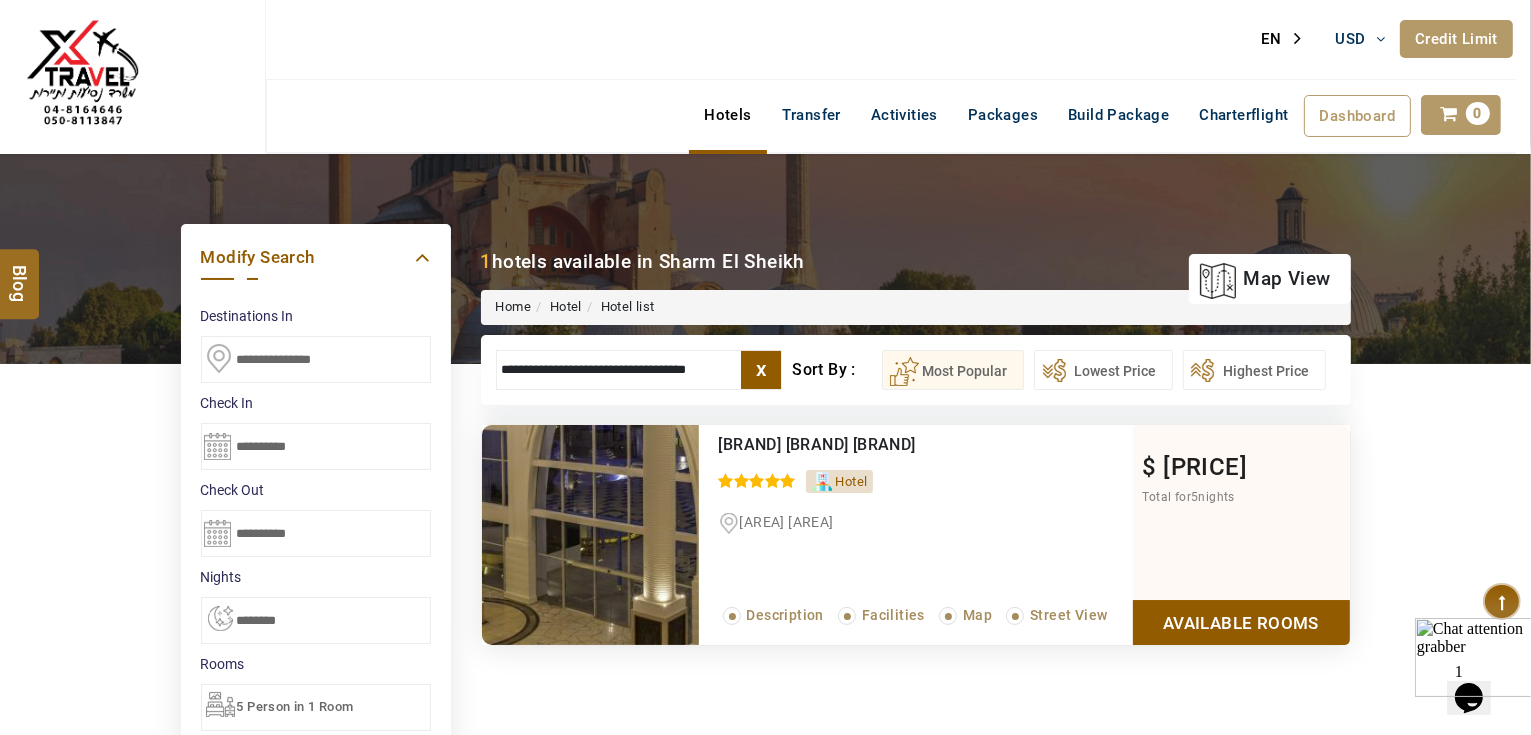 type on "**********" 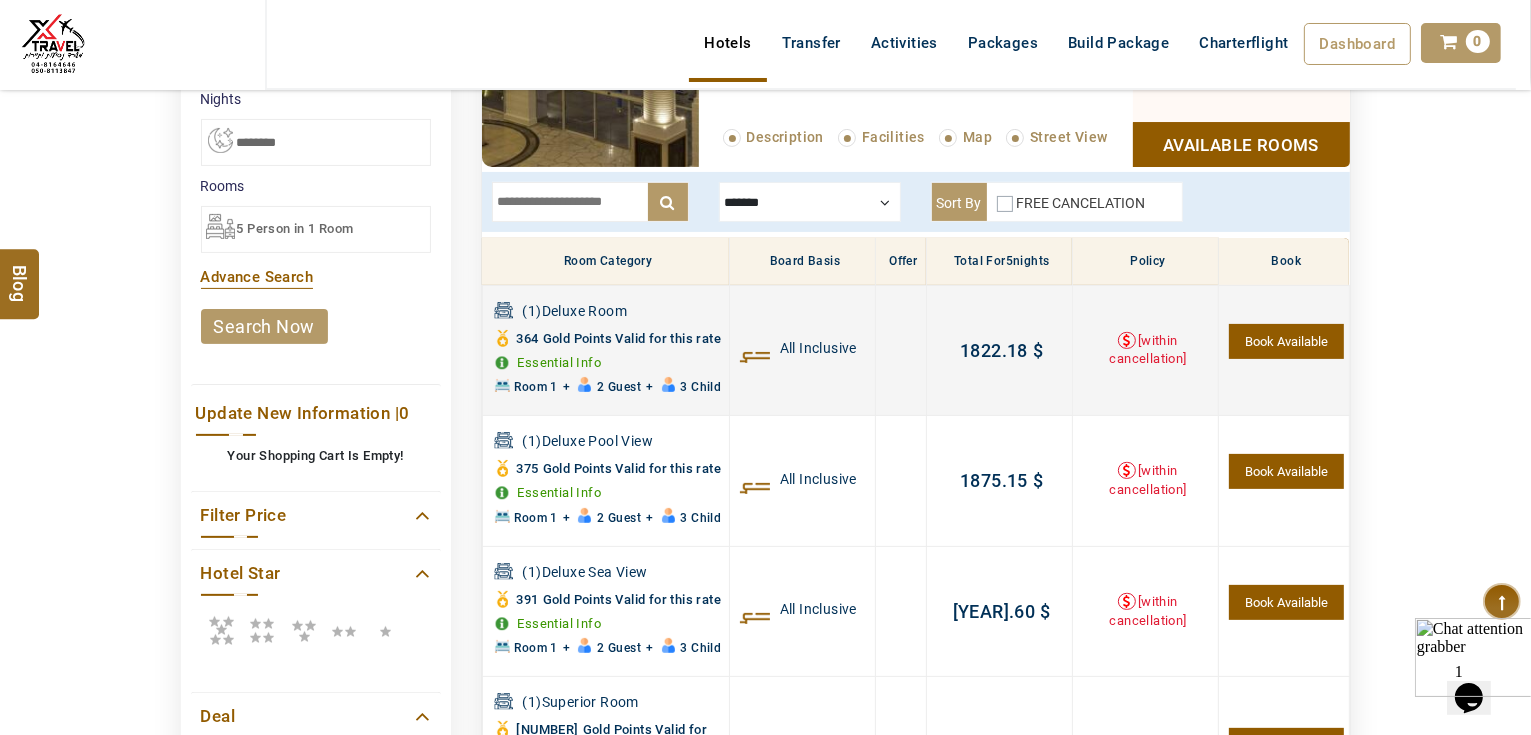 scroll, scrollTop: 613, scrollLeft: 0, axis: vertical 